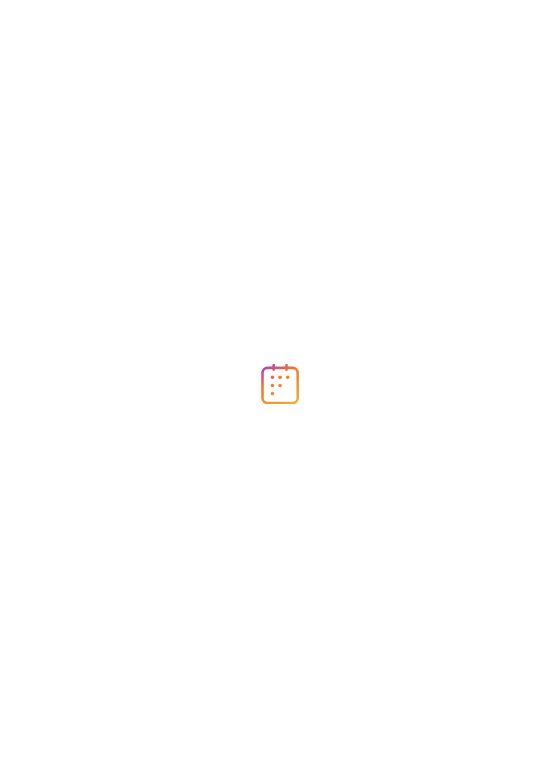 scroll, scrollTop: 0, scrollLeft: 0, axis: both 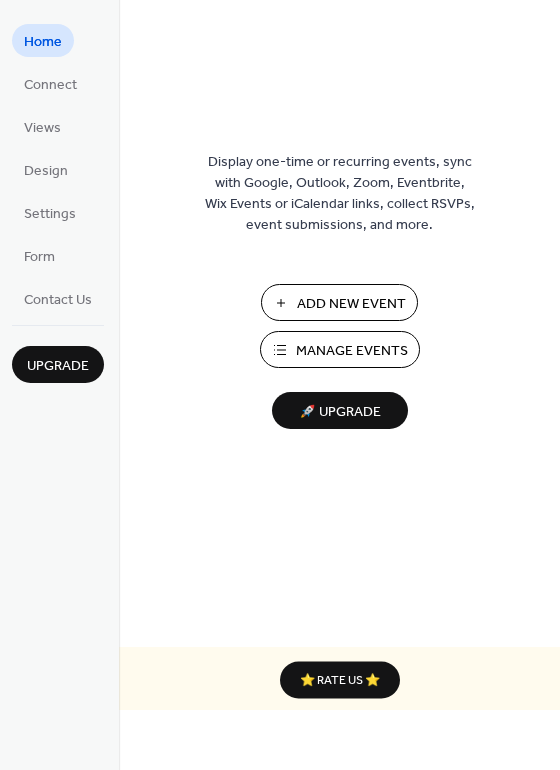 click on "Add New Event" at bounding box center (351, 304) 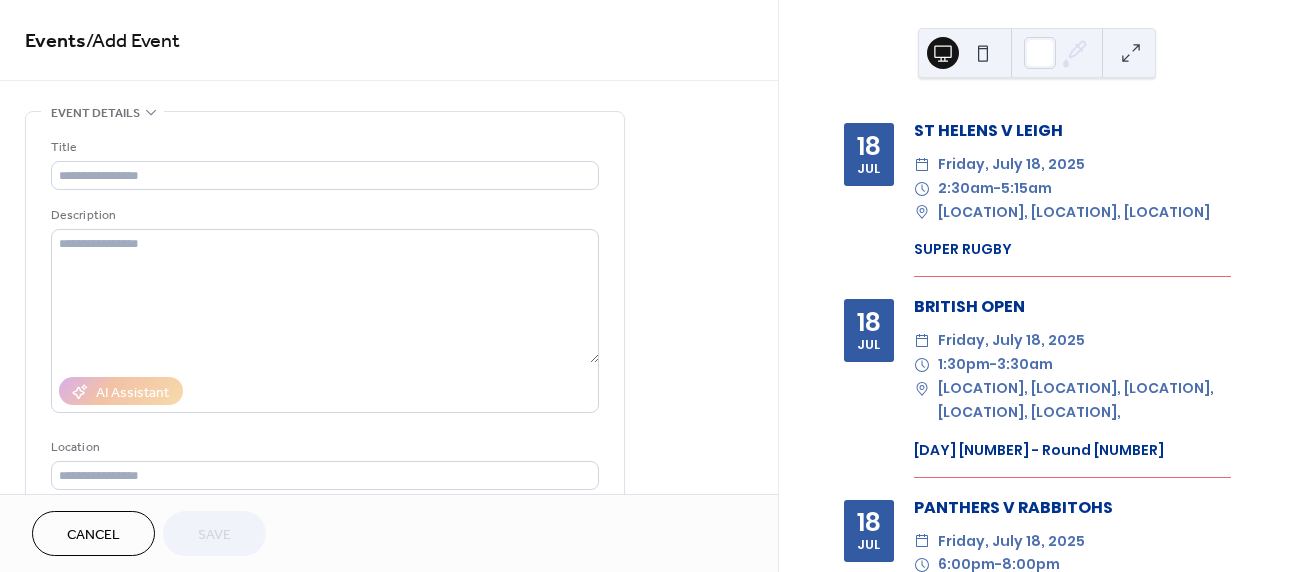 scroll, scrollTop: 0, scrollLeft: 0, axis: both 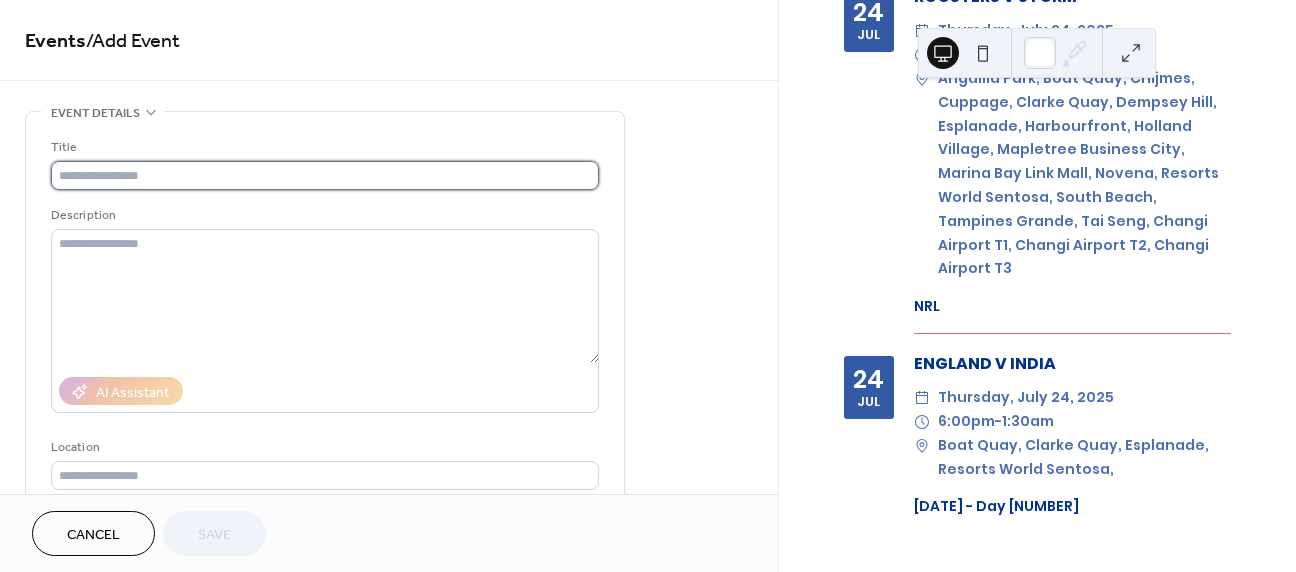 click at bounding box center (325, 175) 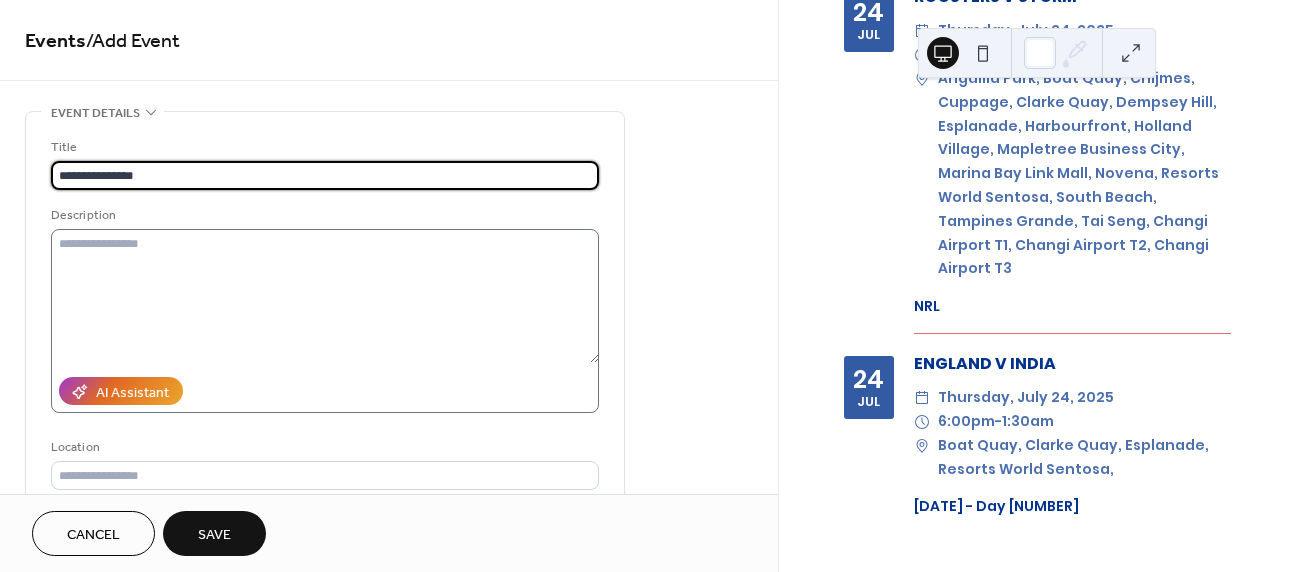 type on "**********" 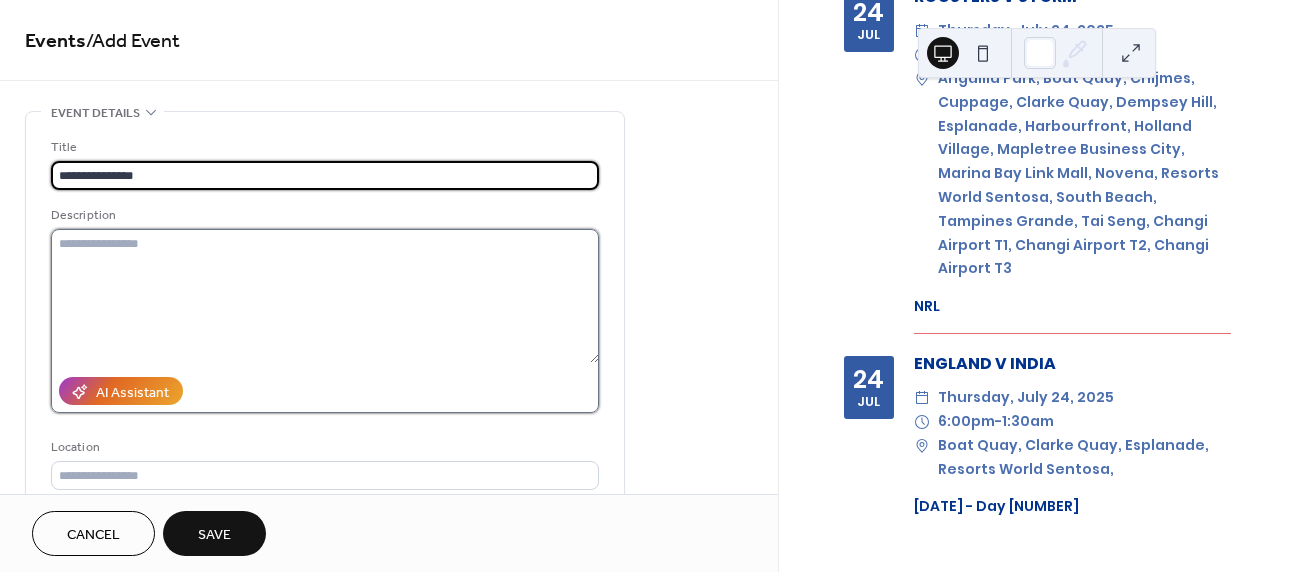 click at bounding box center (325, 296) 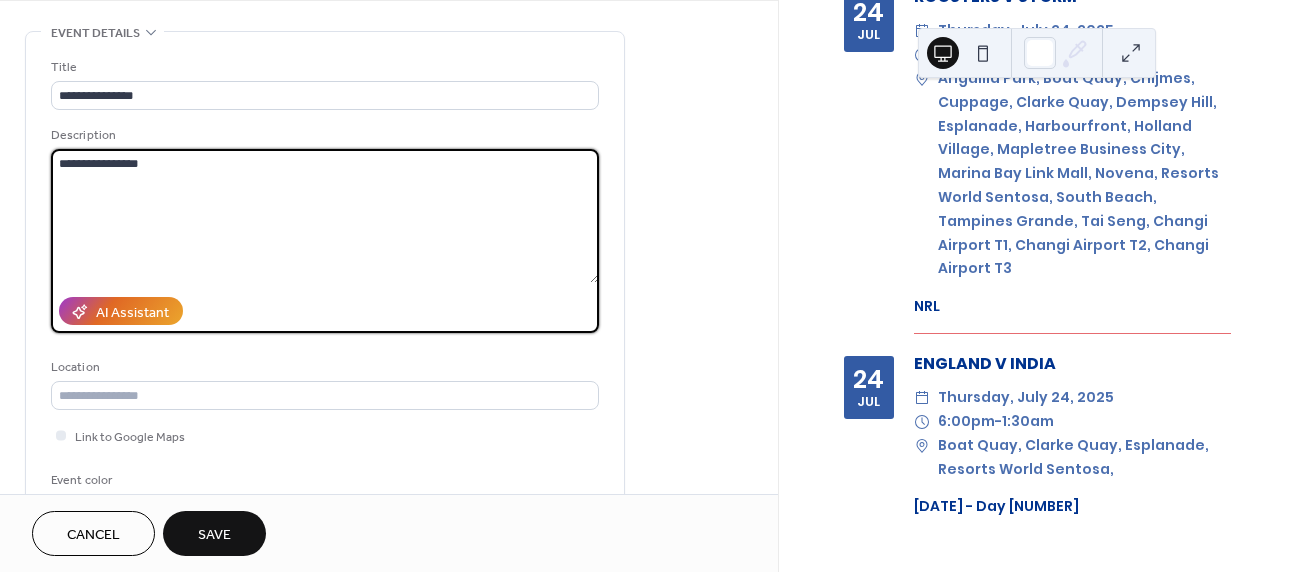 scroll, scrollTop: 84, scrollLeft: 0, axis: vertical 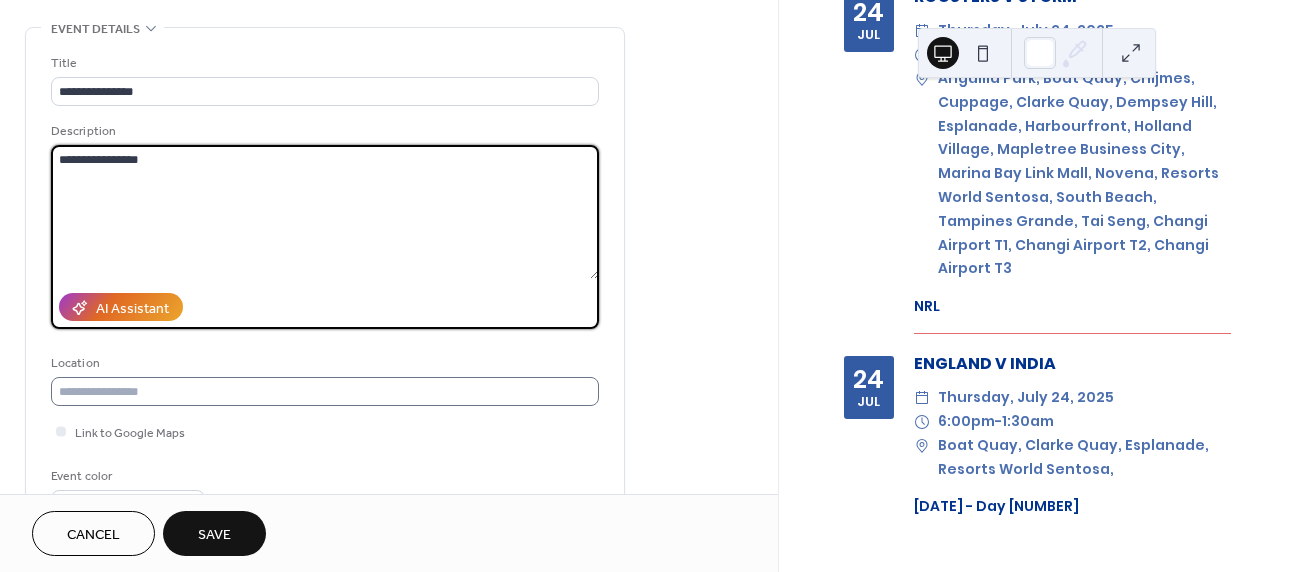 type on "**********" 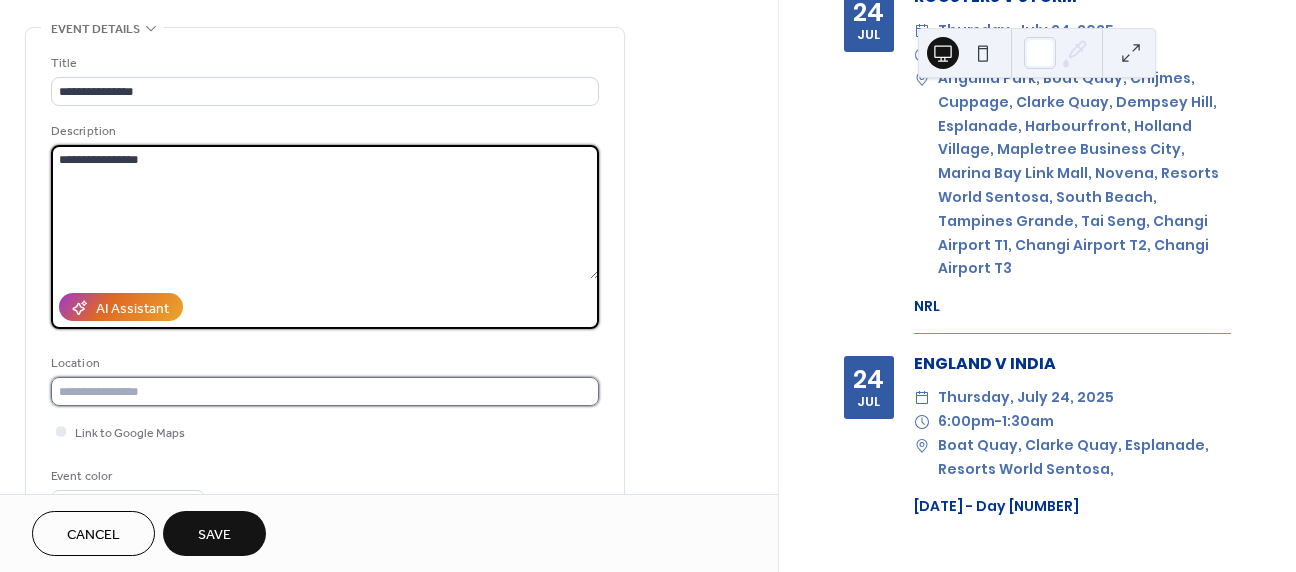 click at bounding box center [325, 391] 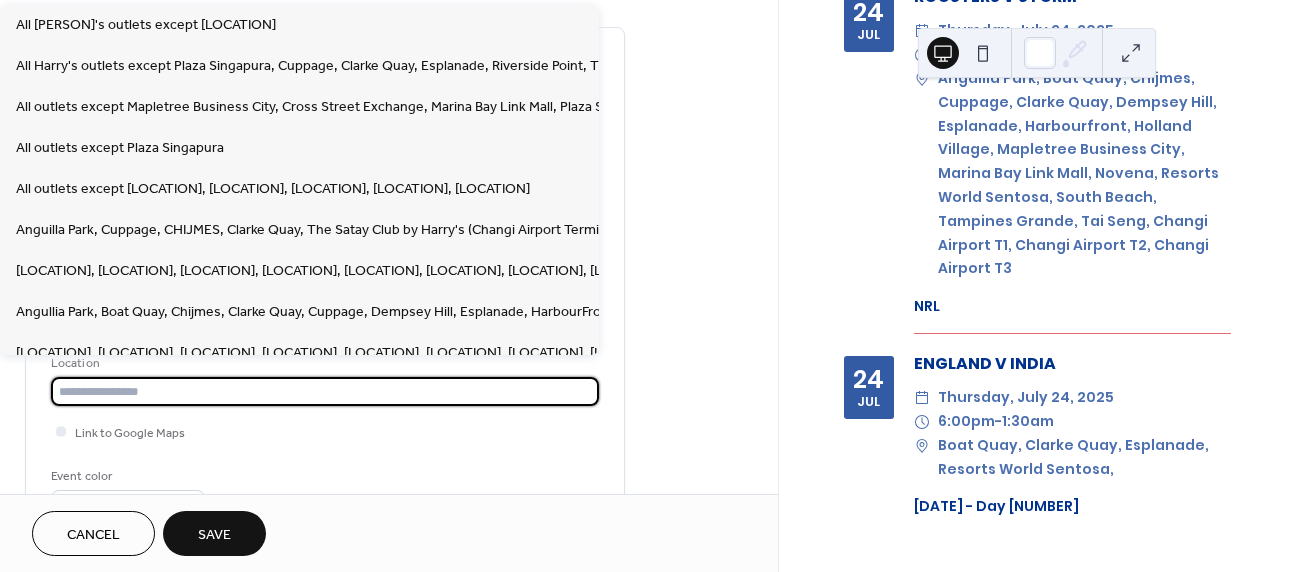 click at bounding box center [325, 391] 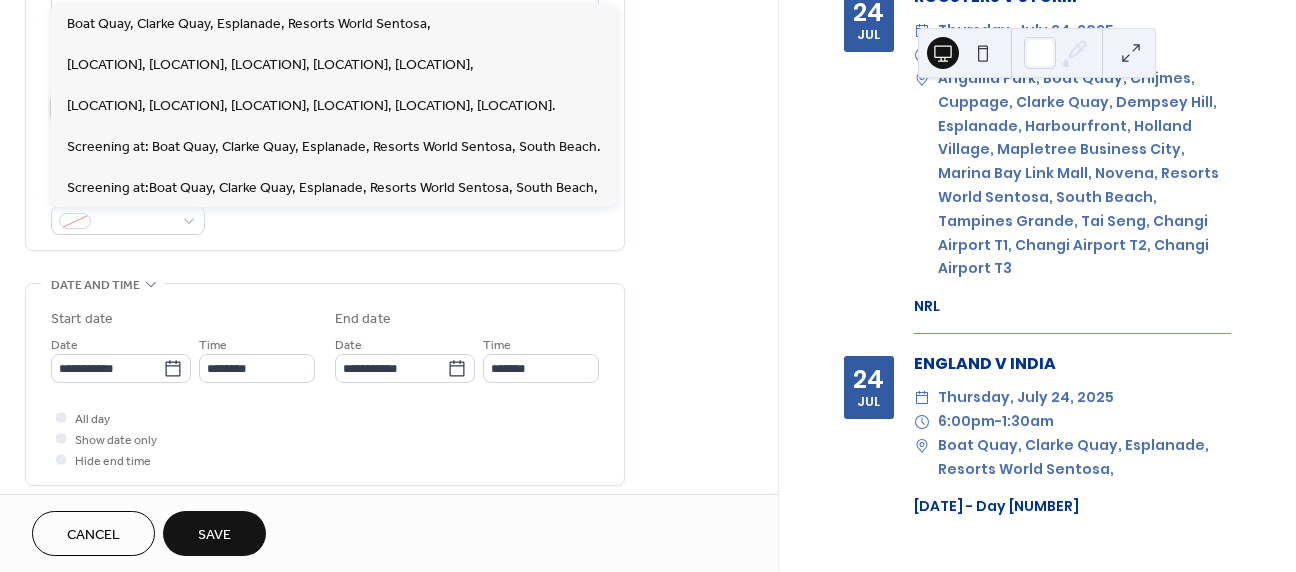 scroll, scrollTop: 502, scrollLeft: 0, axis: vertical 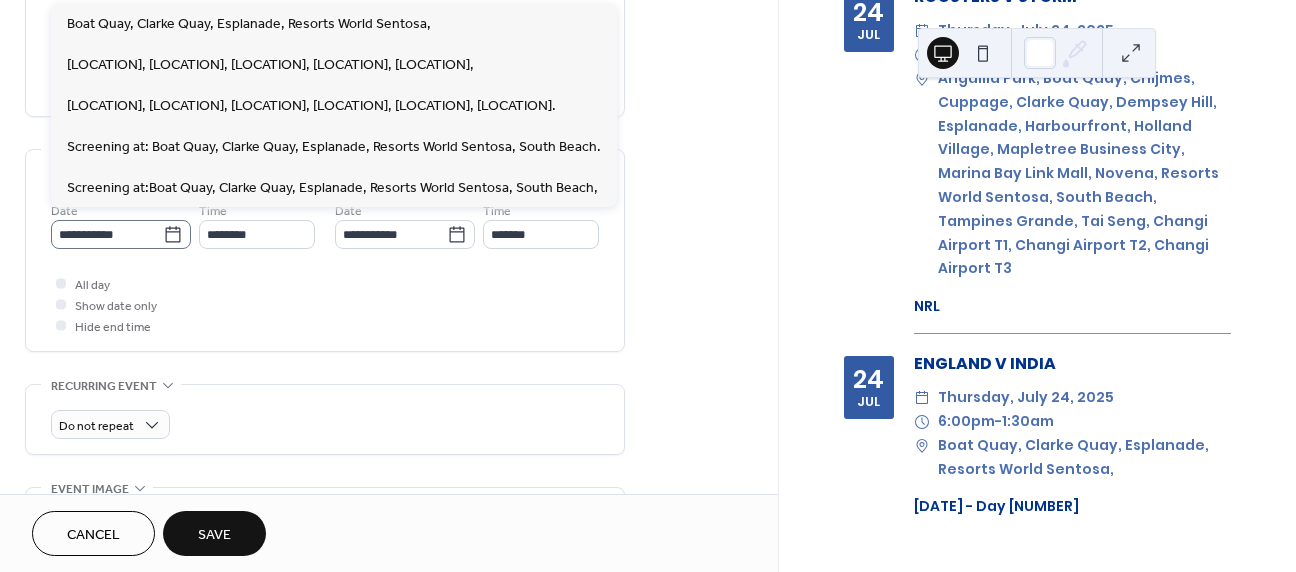 type on "**********" 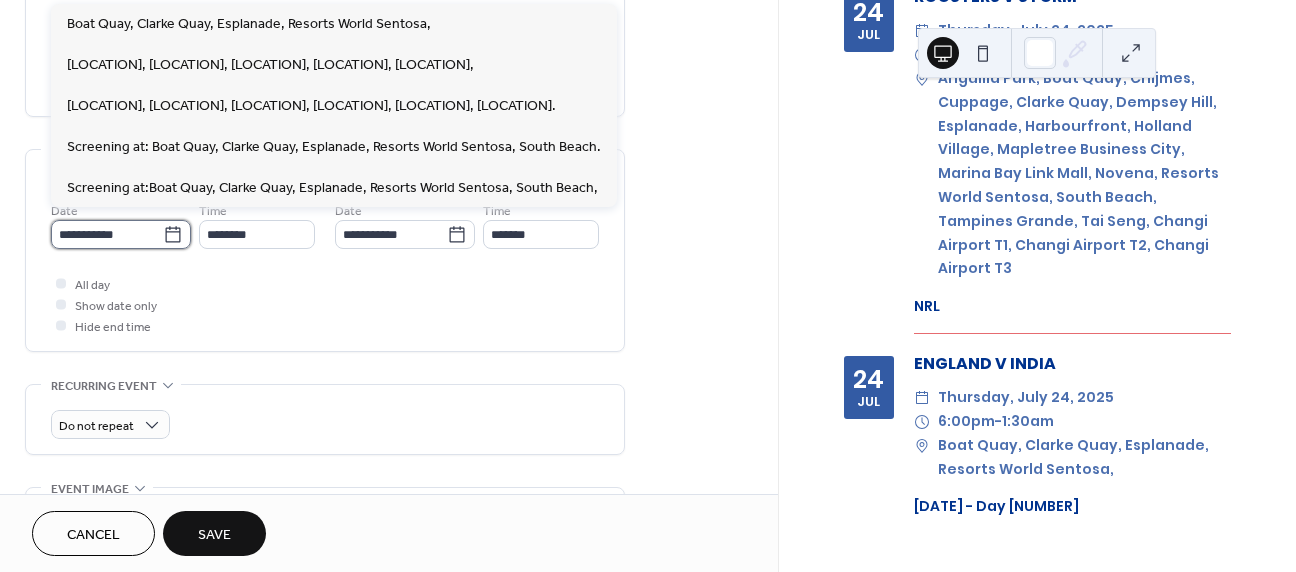 click on "**********" at bounding box center (107, 234) 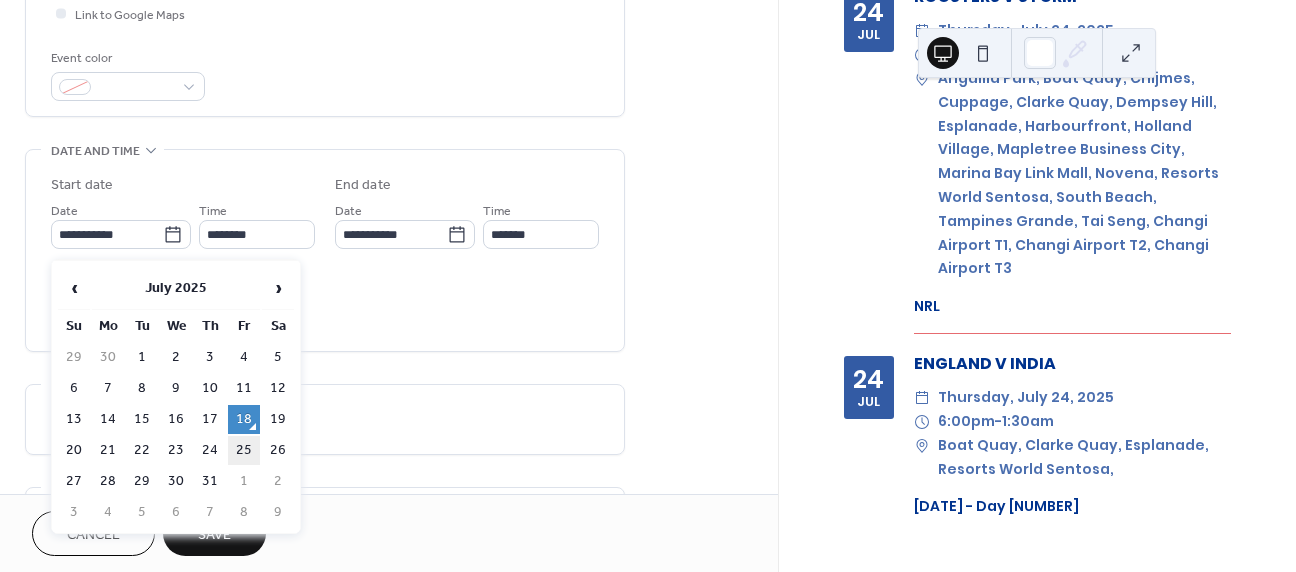 click on "25" at bounding box center (244, 450) 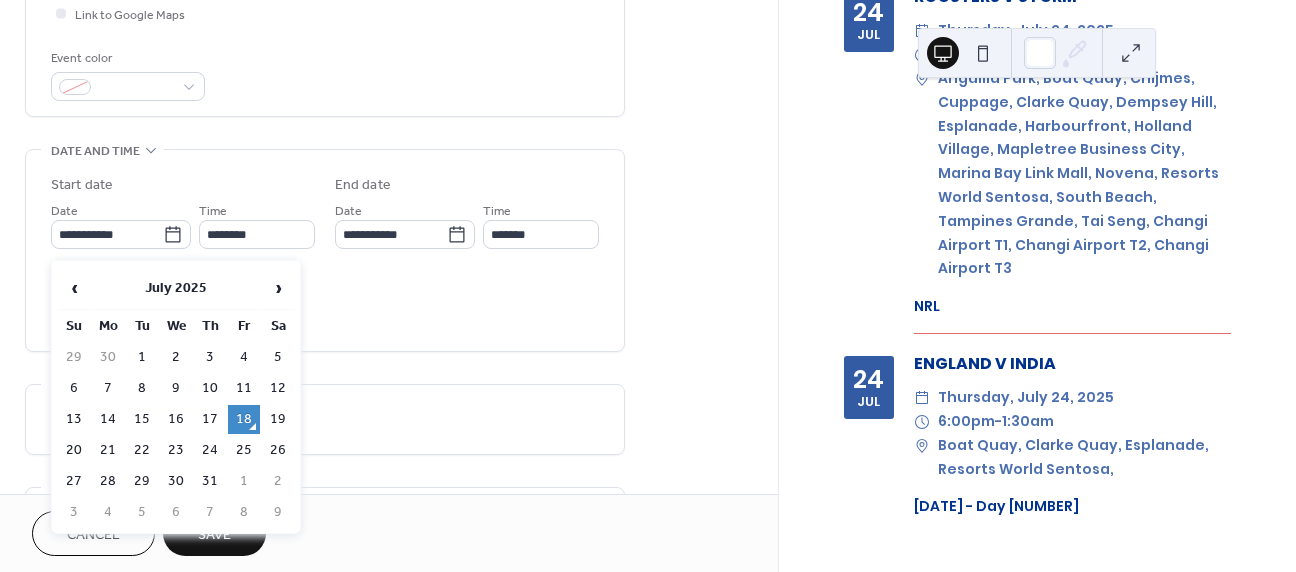 type on "**********" 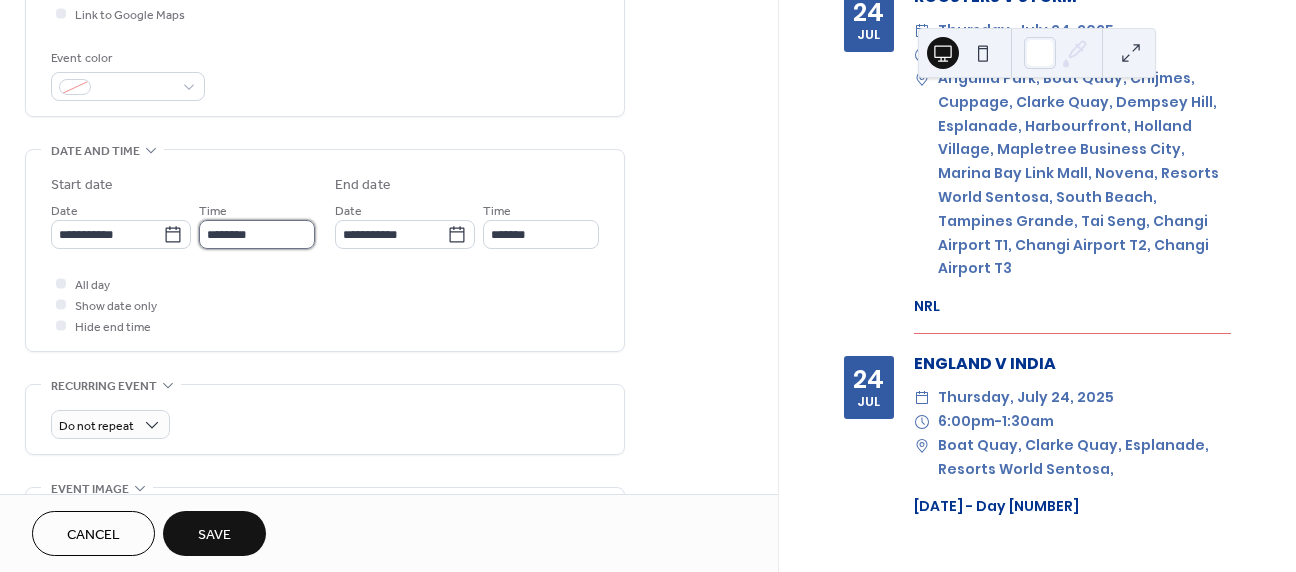 click on "********" at bounding box center [257, 234] 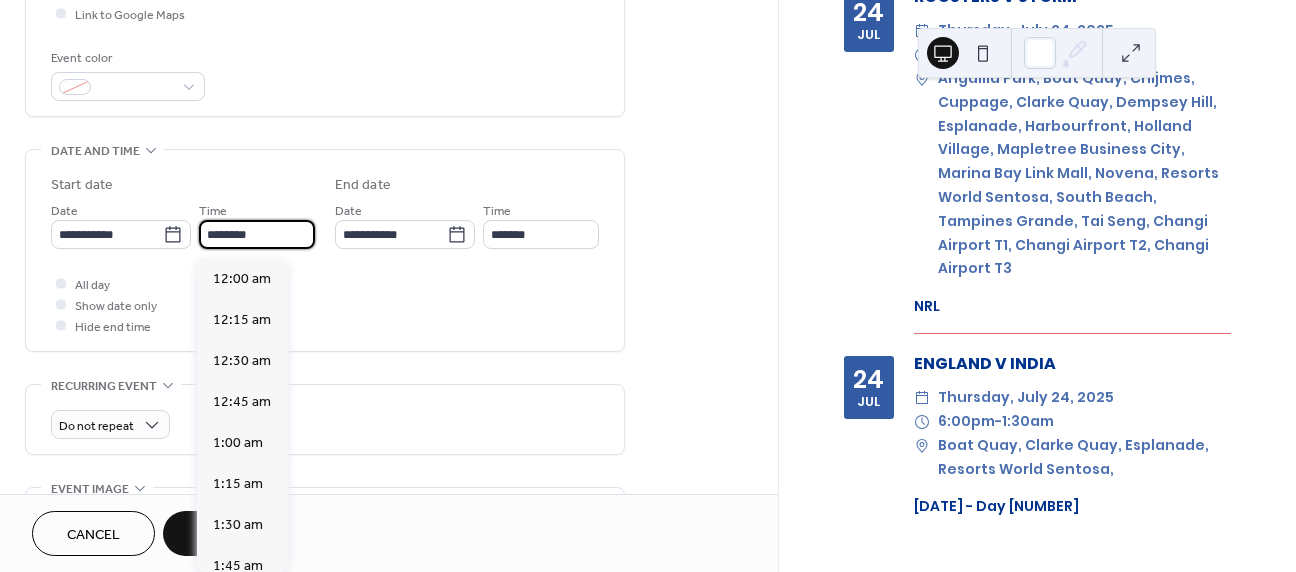 scroll, scrollTop: 1968, scrollLeft: 0, axis: vertical 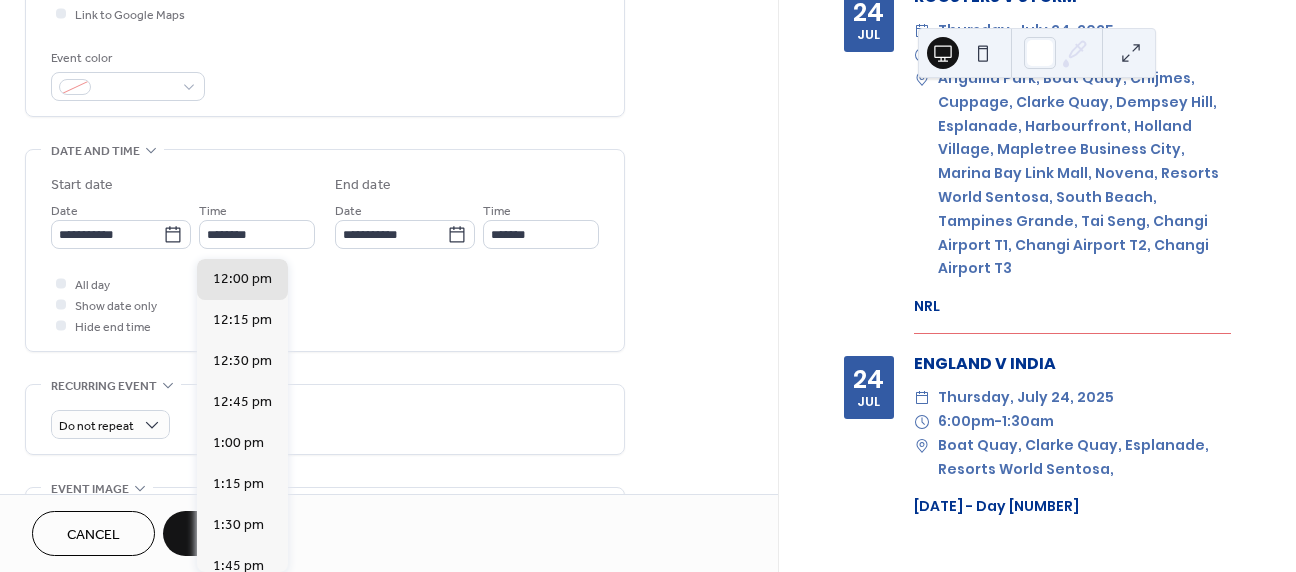 click on "6:15 pm" at bounding box center (242, 1304) 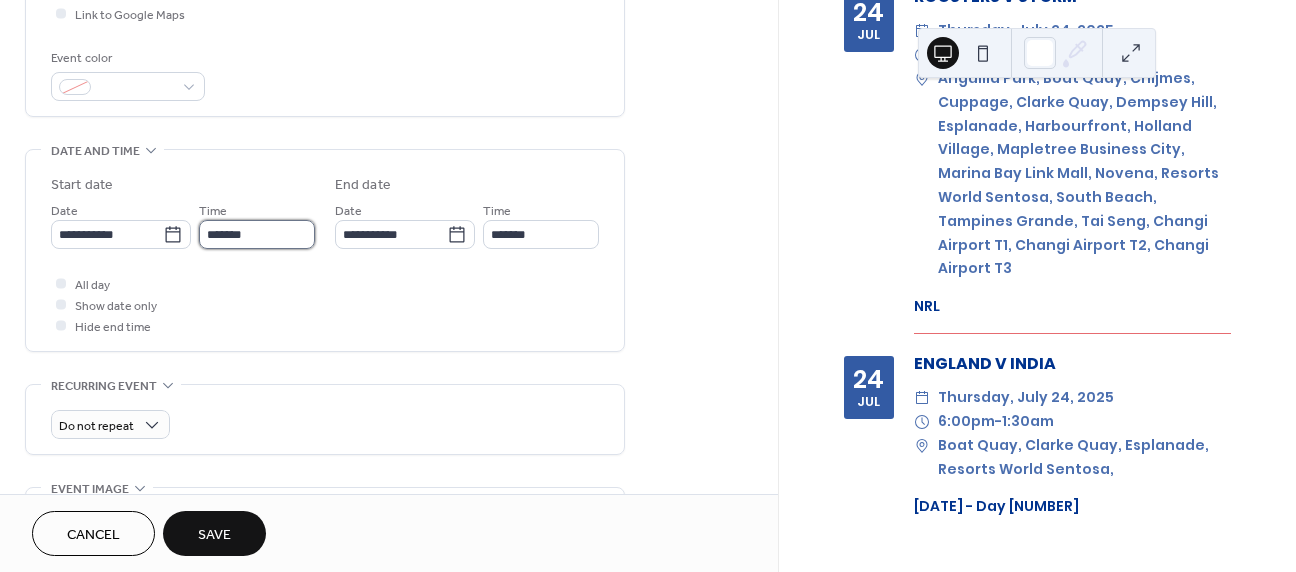 click on "*******" at bounding box center [257, 234] 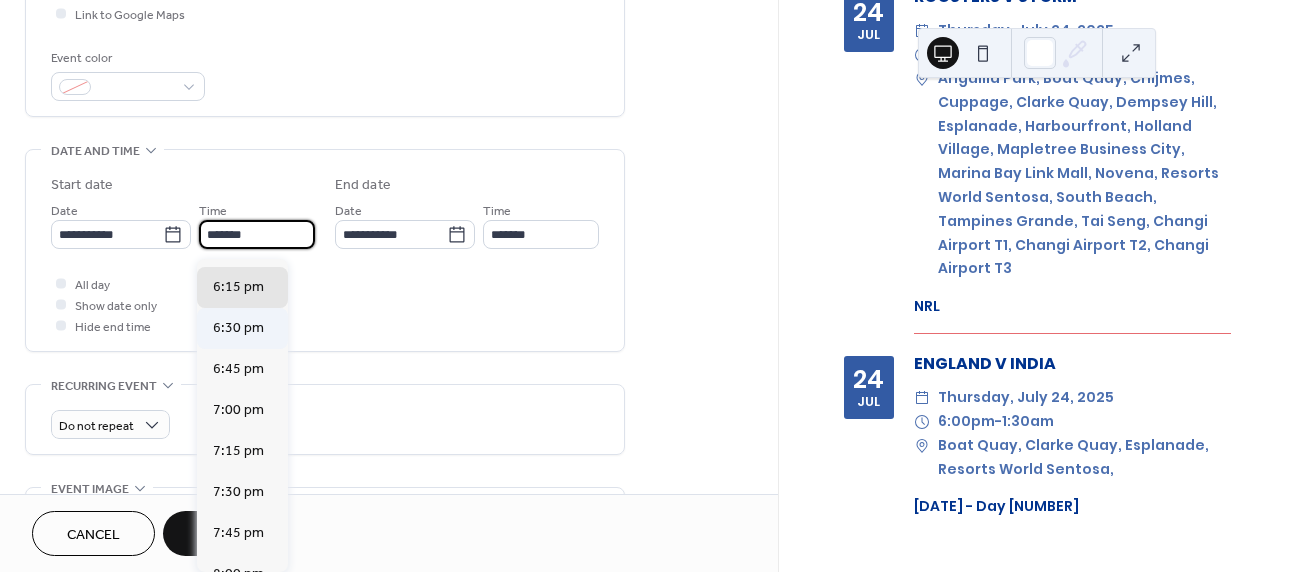 scroll, scrollTop: 2844, scrollLeft: 0, axis: vertical 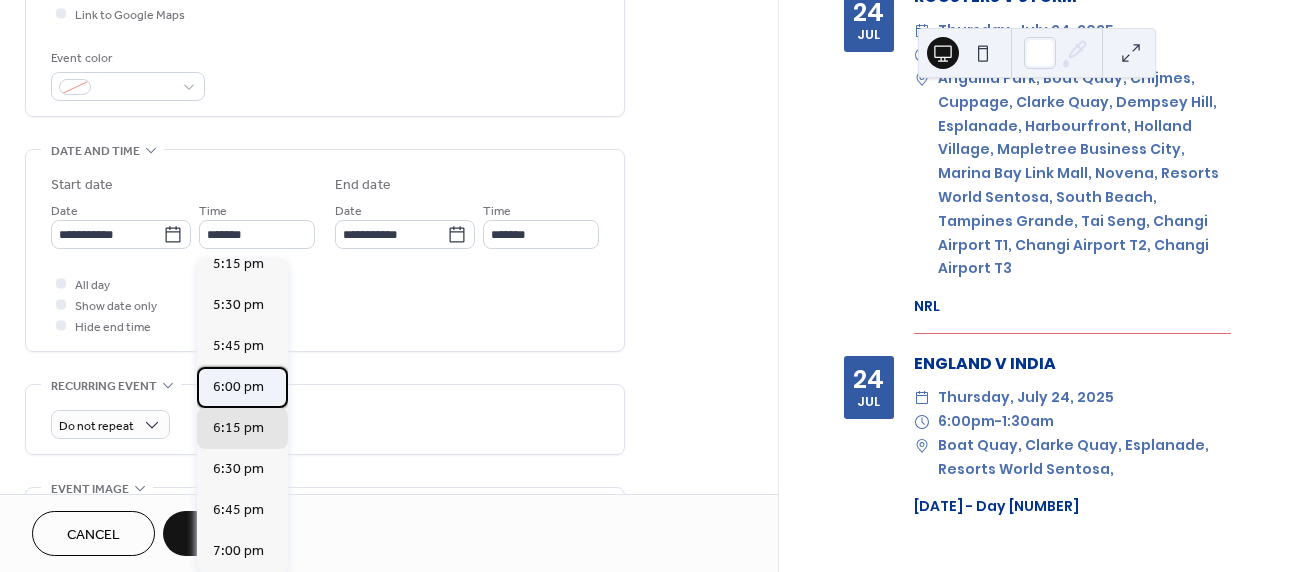 click on "6:00 pm" at bounding box center (238, 387) 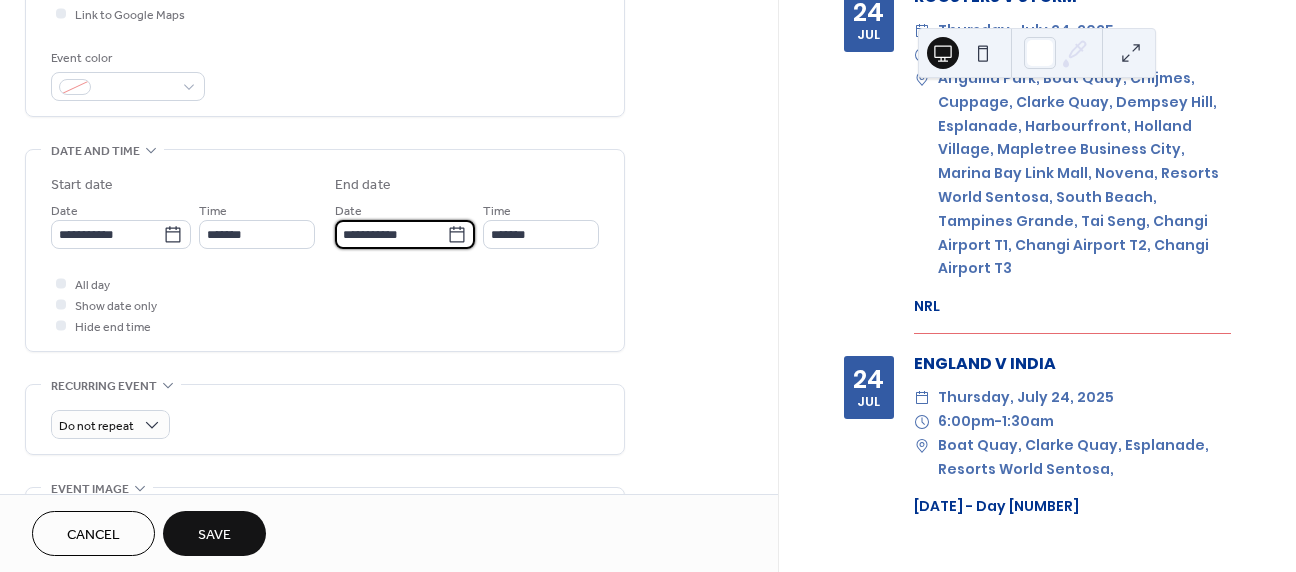 click on "**********" at bounding box center (391, 234) 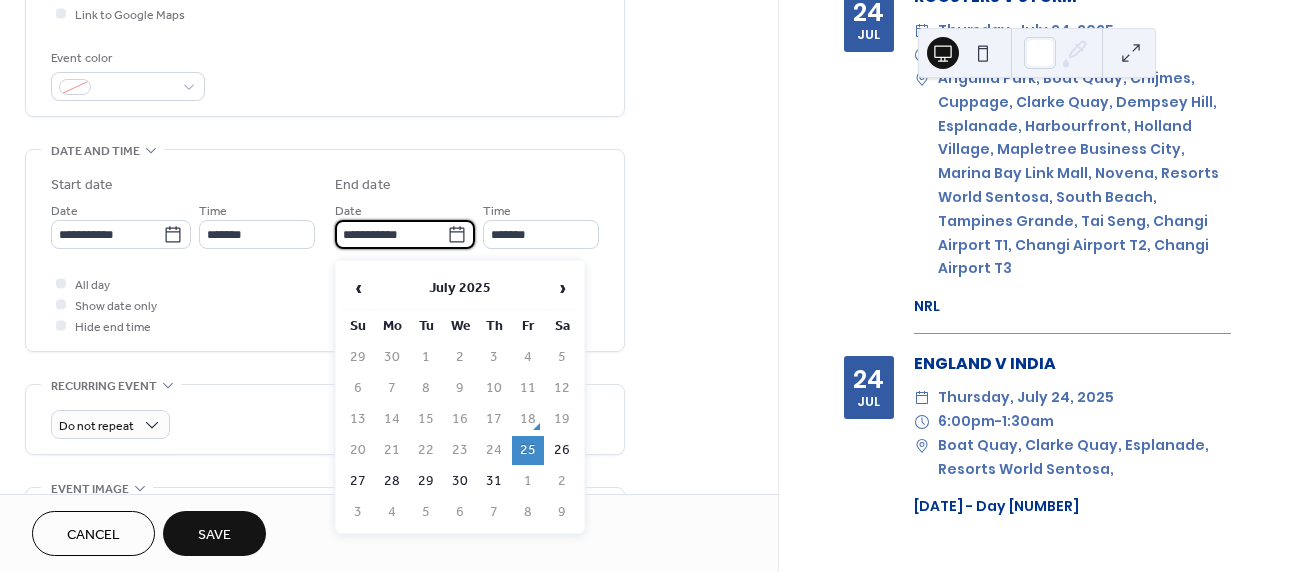 click on "26" at bounding box center [562, 450] 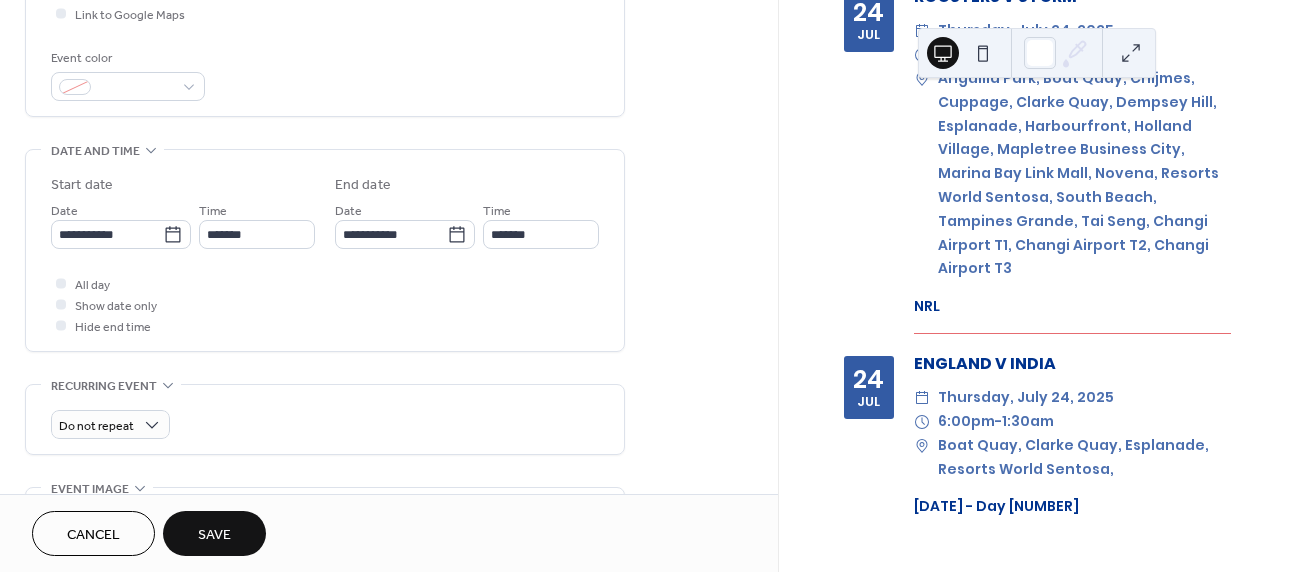 type on "**********" 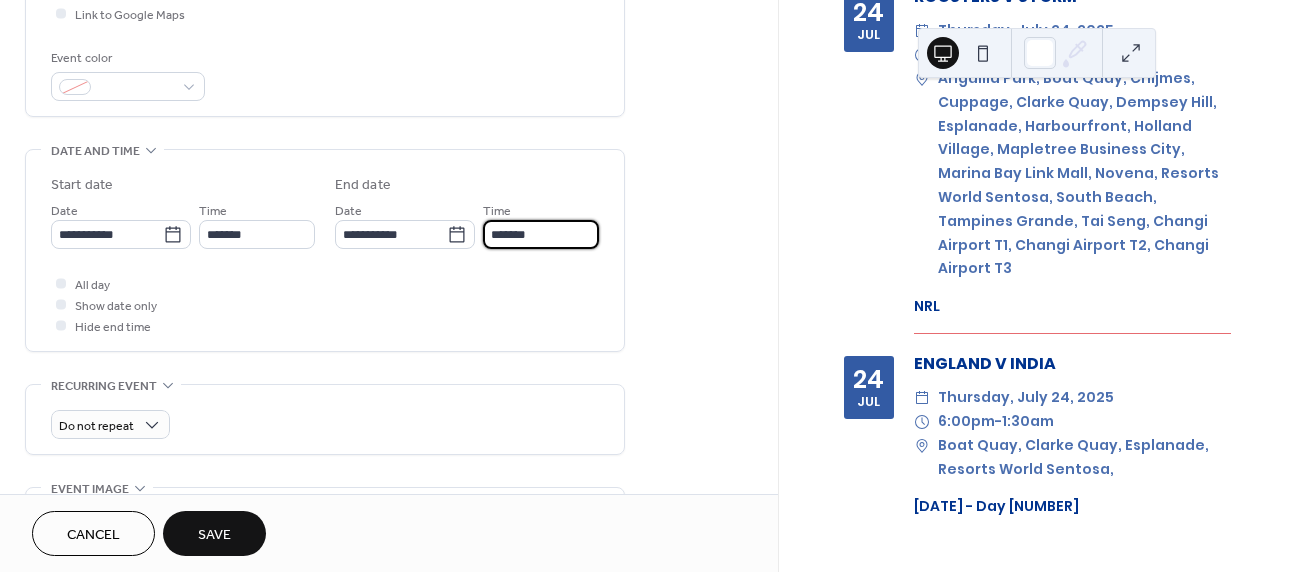 click on "*******" at bounding box center (541, 234) 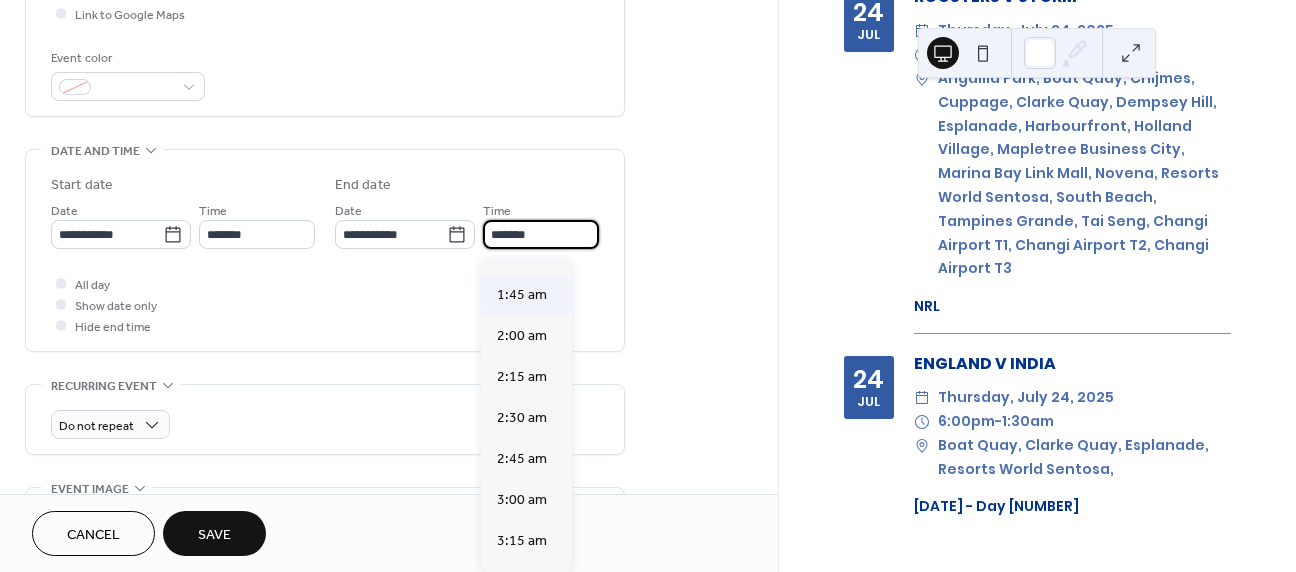 scroll, scrollTop: 141, scrollLeft: 0, axis: vertical 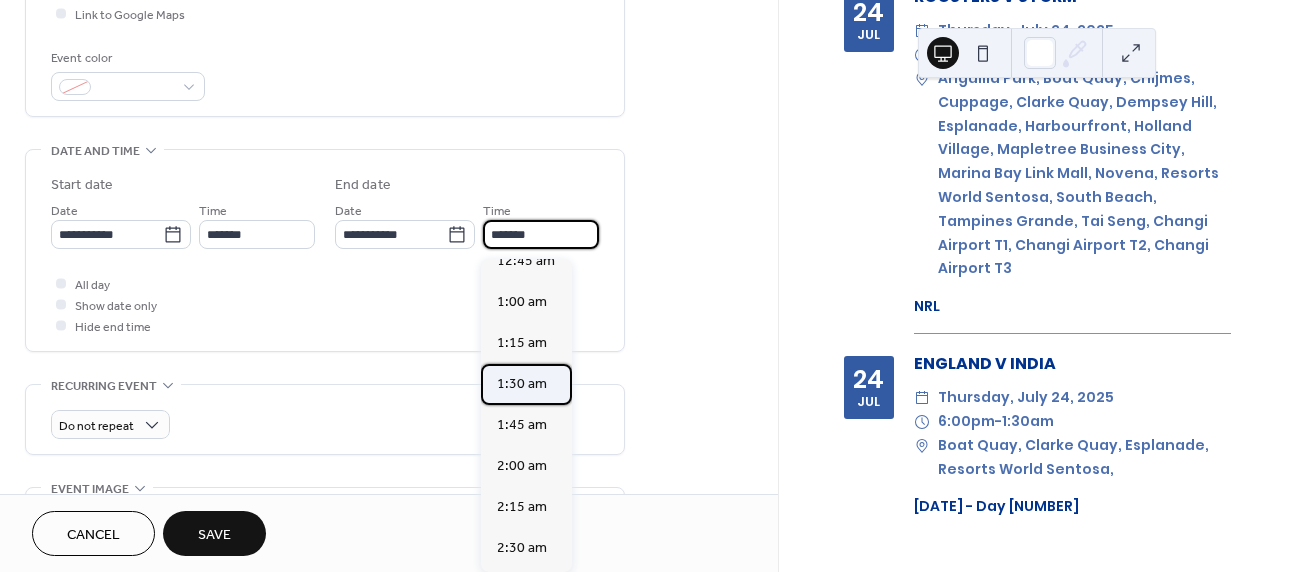 click on "1:30 am" at bounding box center [522, 384] 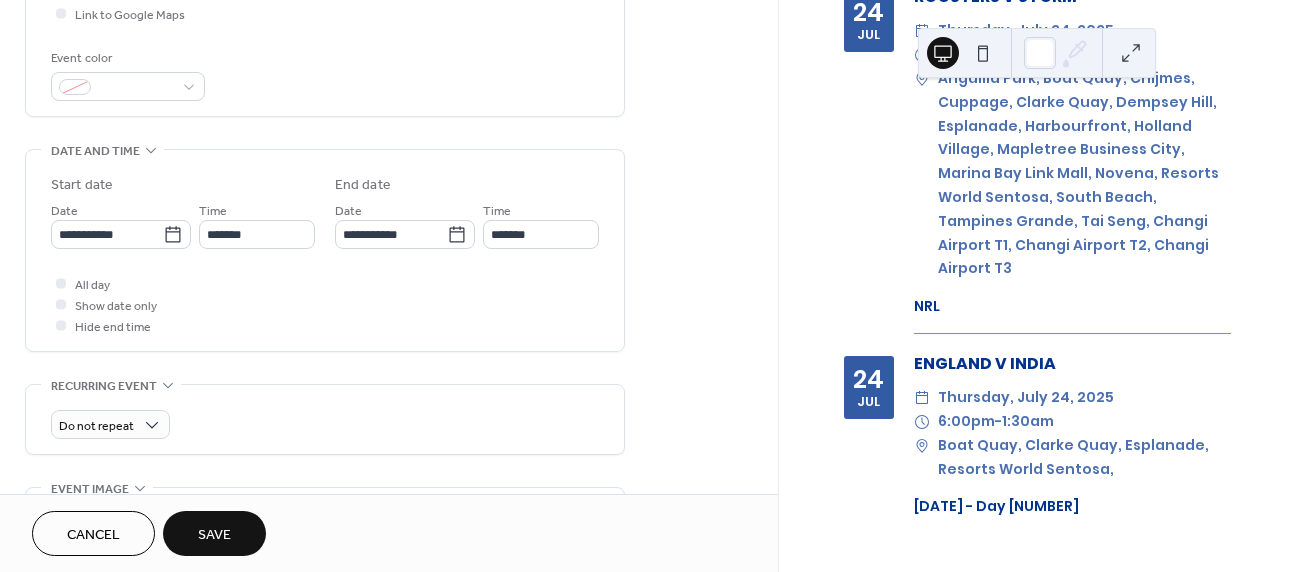 type on "*******" 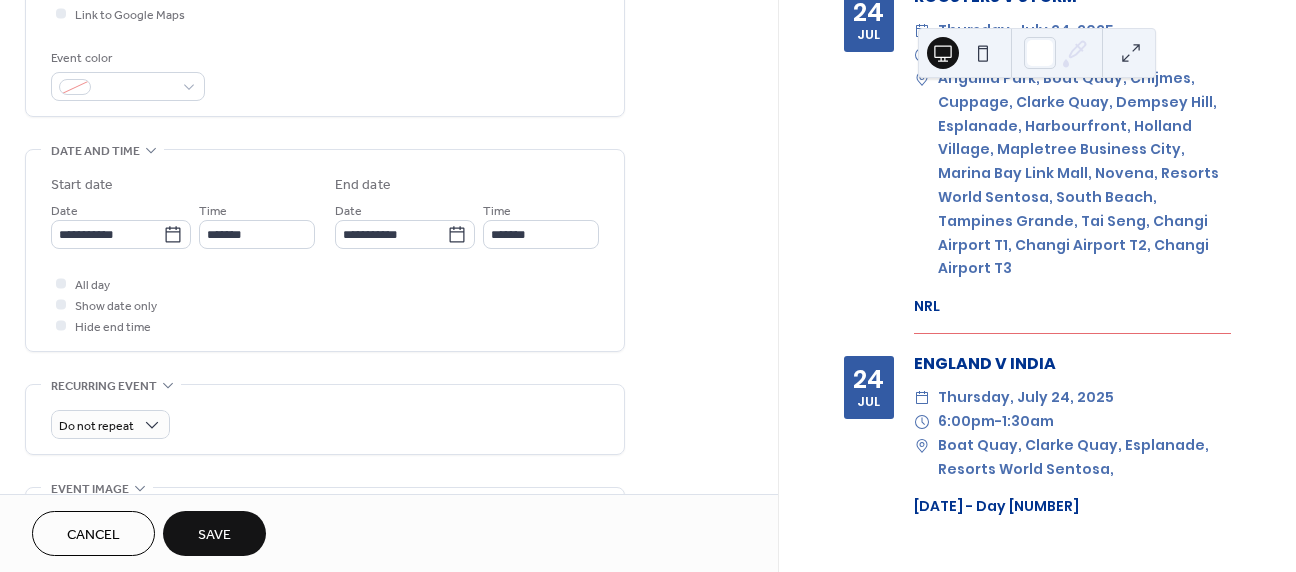 click on "Save" at bounding box center [214, 535] 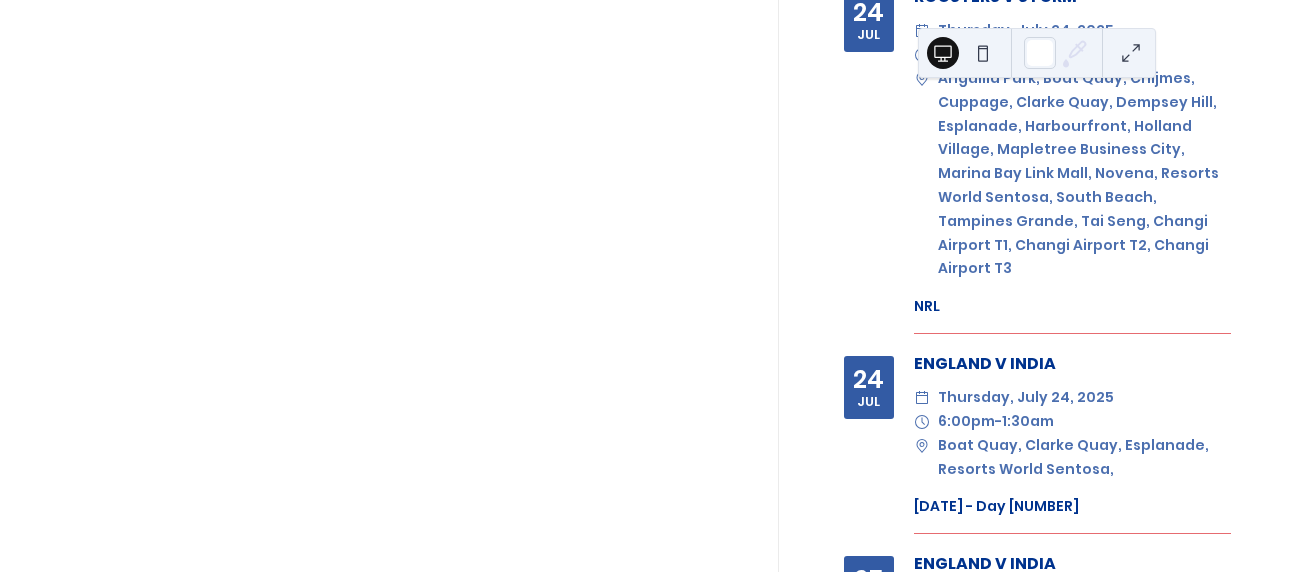 scroll, scrollTop: 3647, scrollLeft: 0, axis: vertical 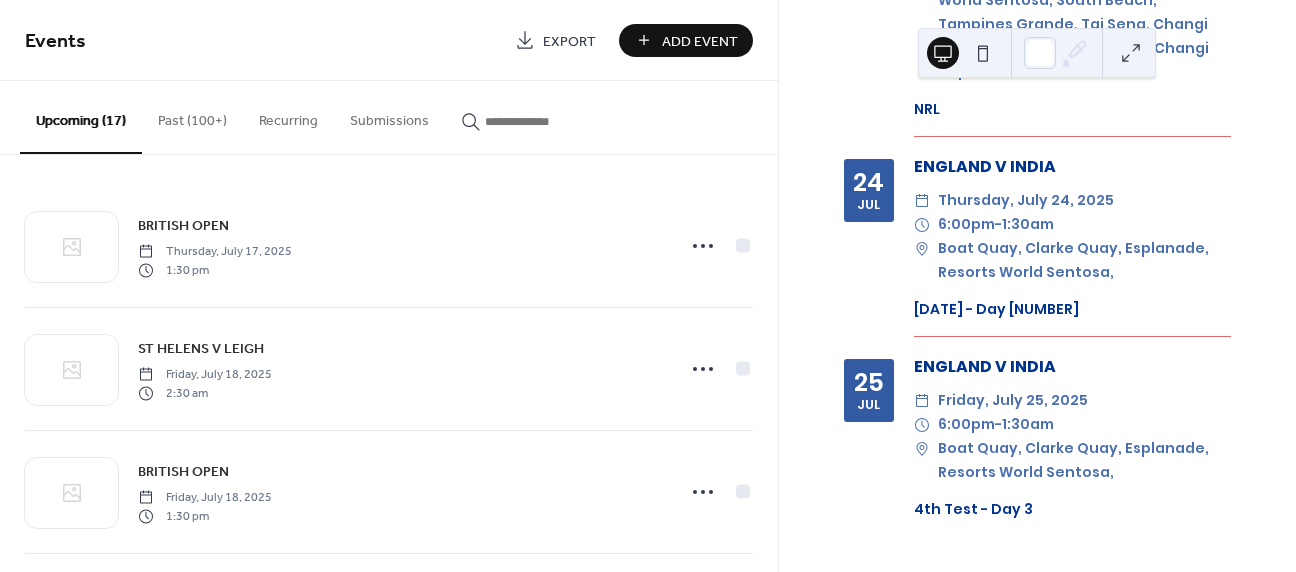 click on "Add Event" at bounding box center [700, 41] 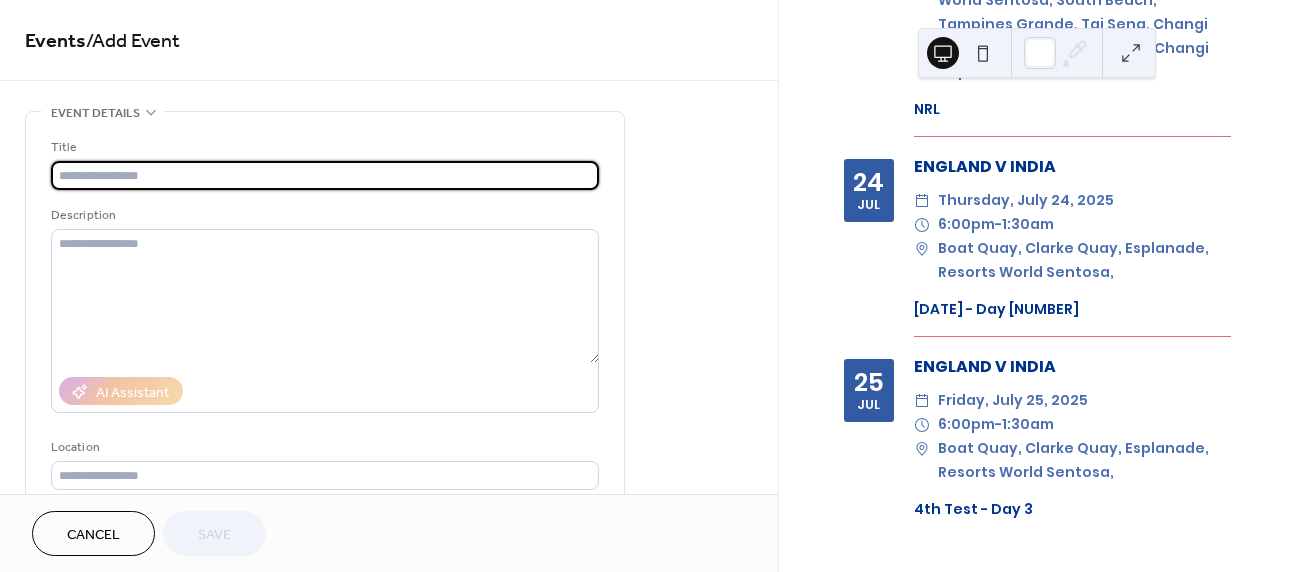 click at bounding box center [325, 175] 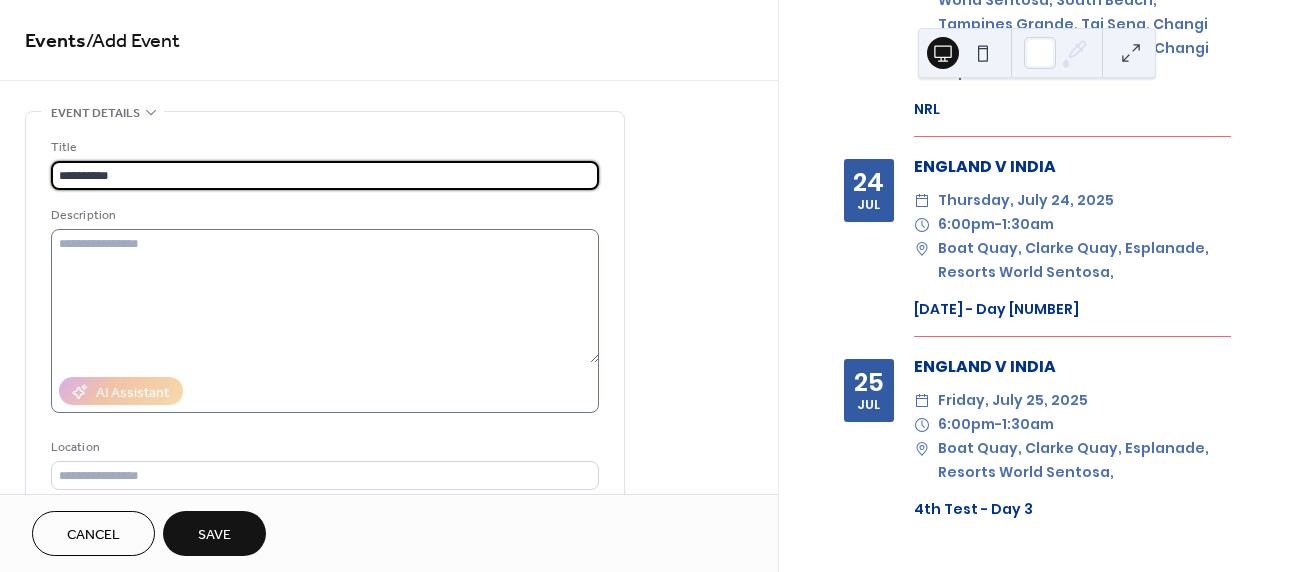 type on "**********" 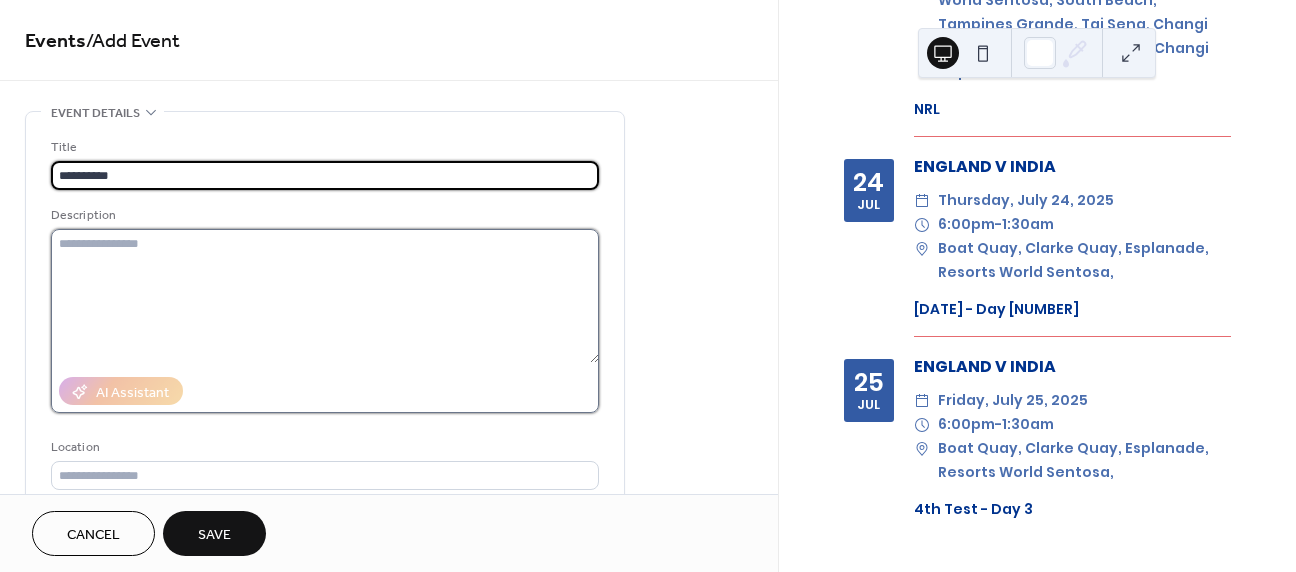 click at bounding box center [325, 296] 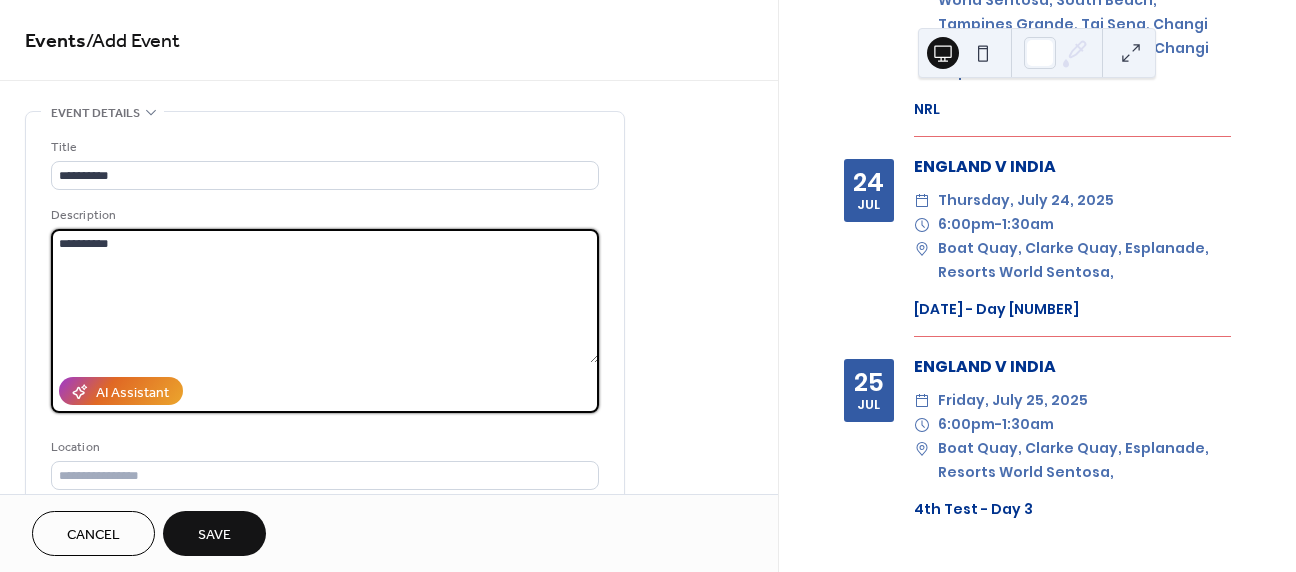 type on "**********" 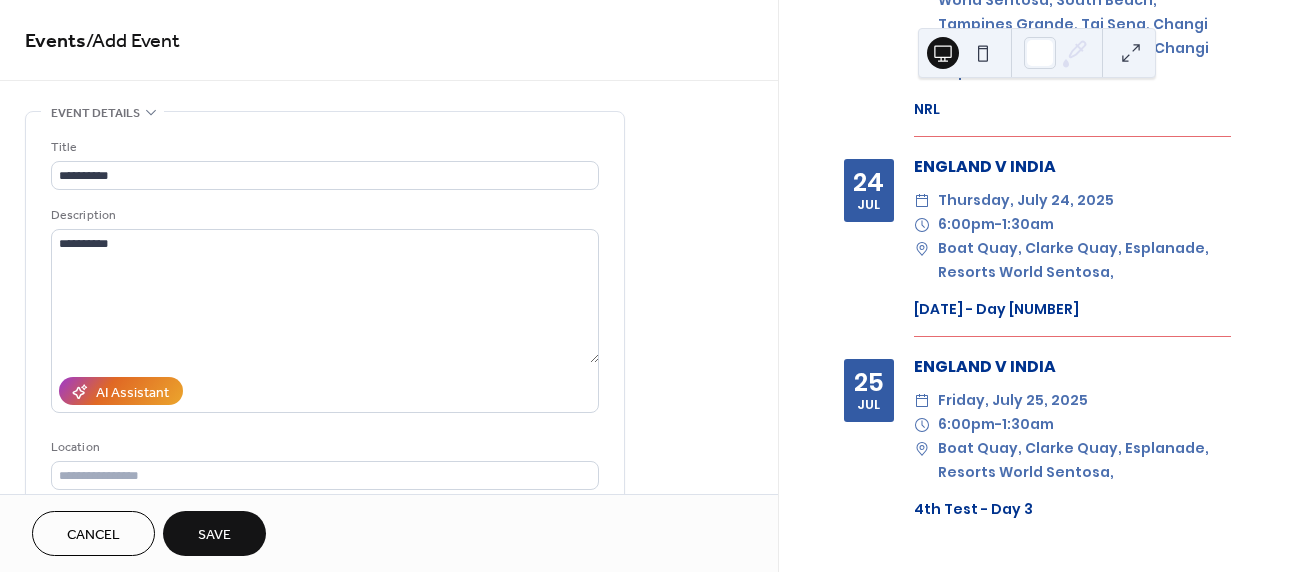 click on "AI Assistant" at bounding box center [325, 391] 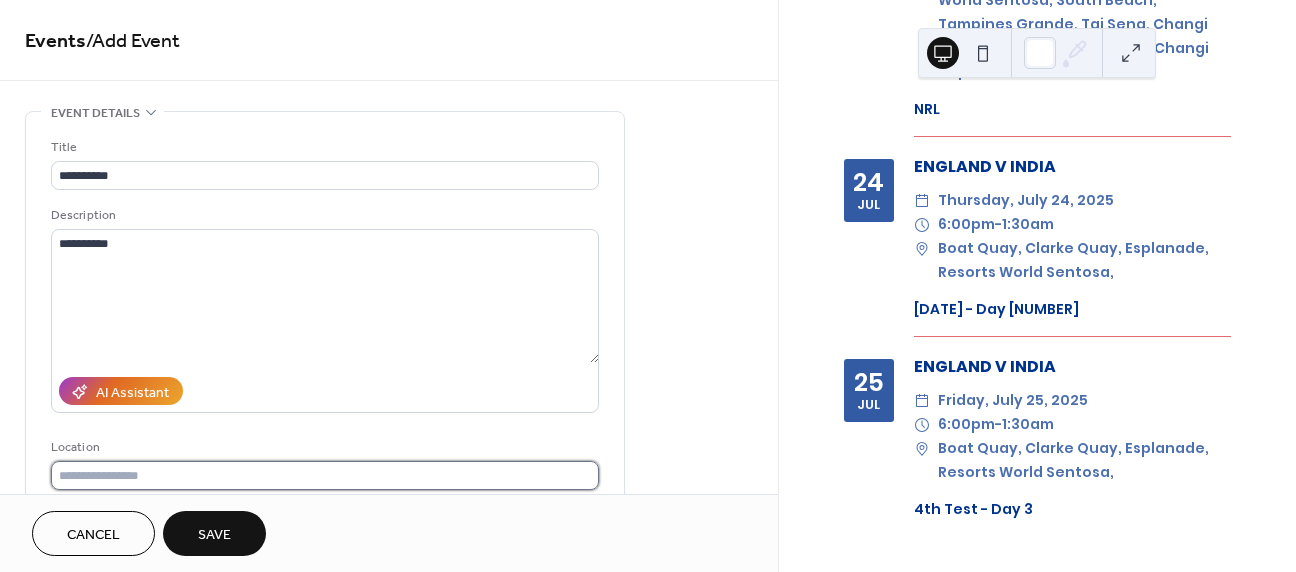 click at bounding box center (325, 475) 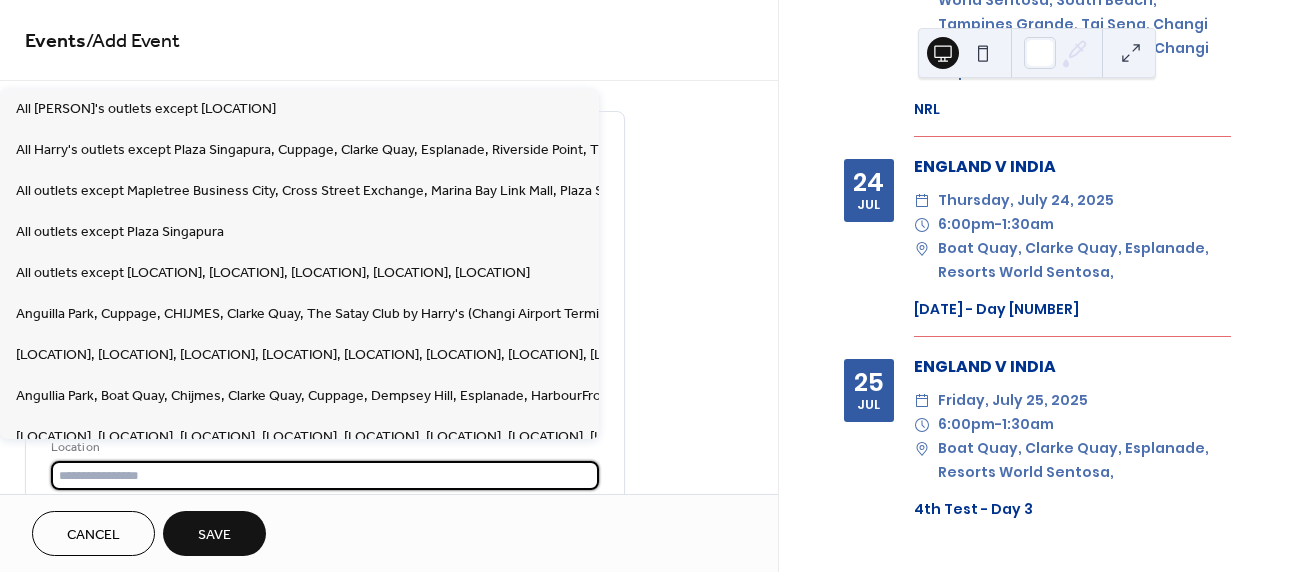 click at bounding box center [325, 475] 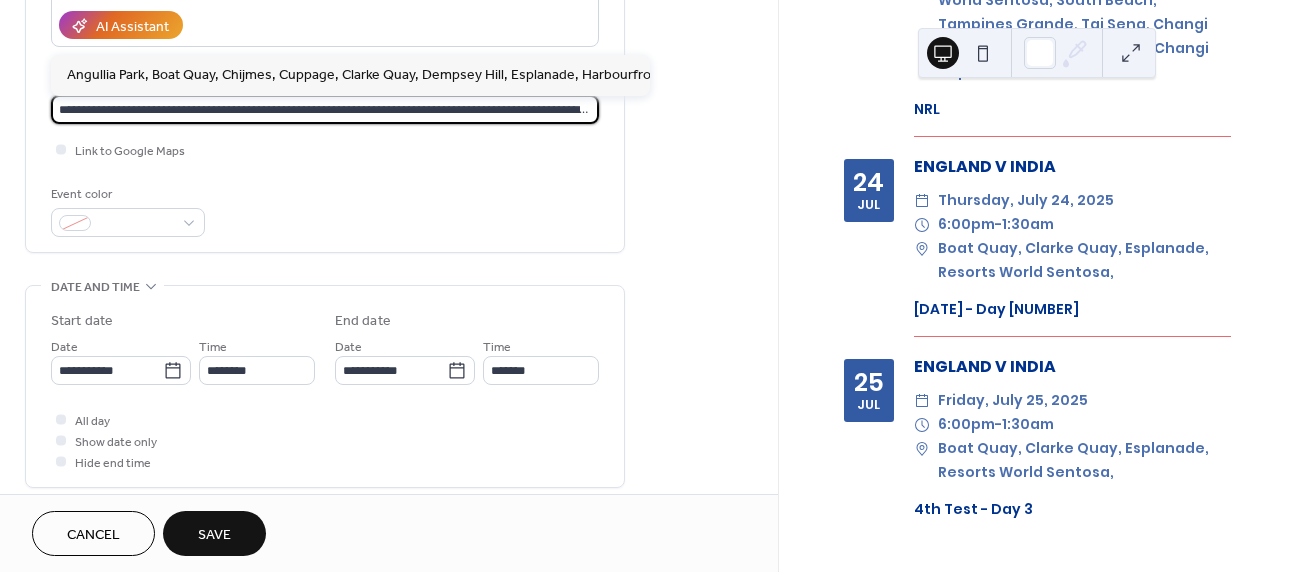 scroll, scrollTop: 443, scrollLeft: 0, axis: vertical 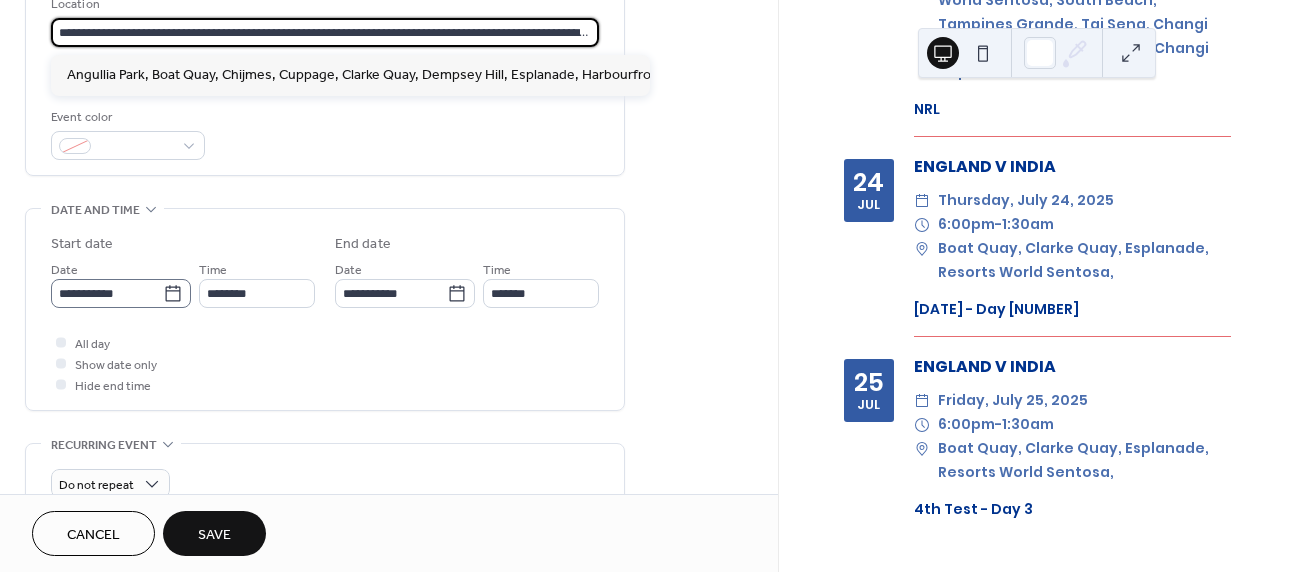 type on "**********" 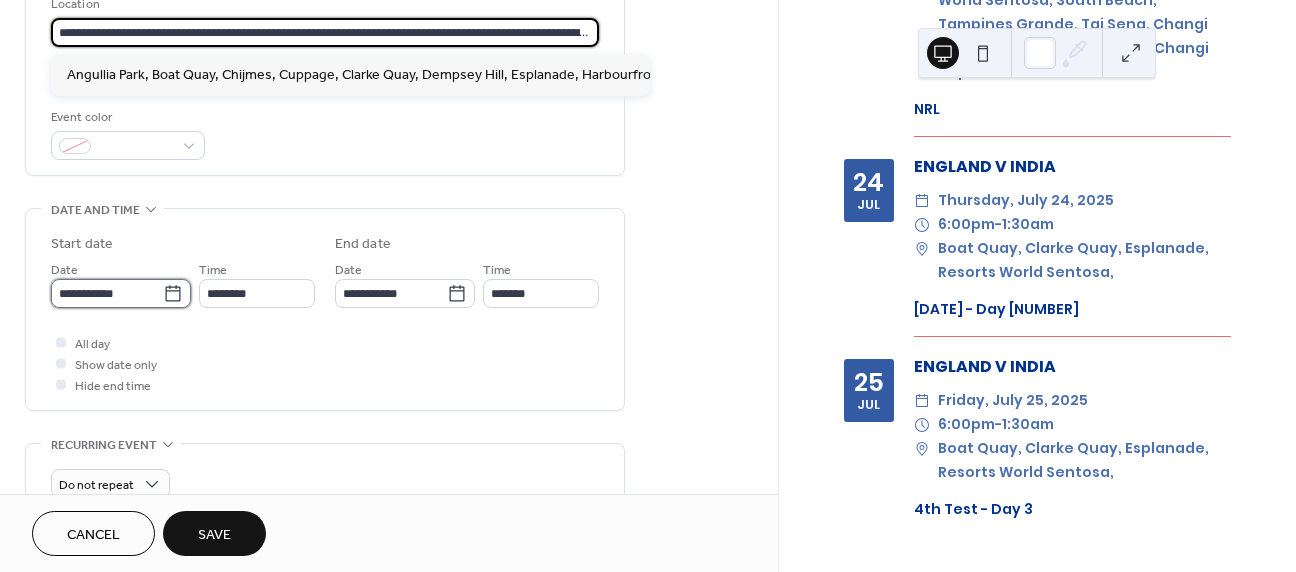 click on "**********" at bounding box center [107, 293] 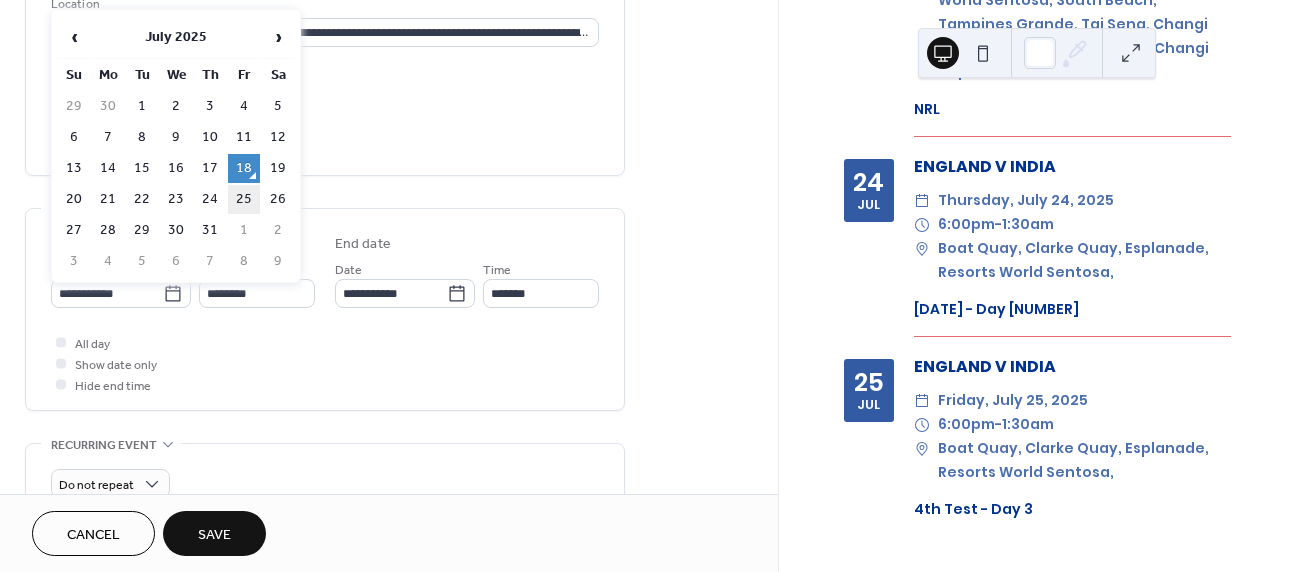 click on "25" at bounding box center [244, 199] 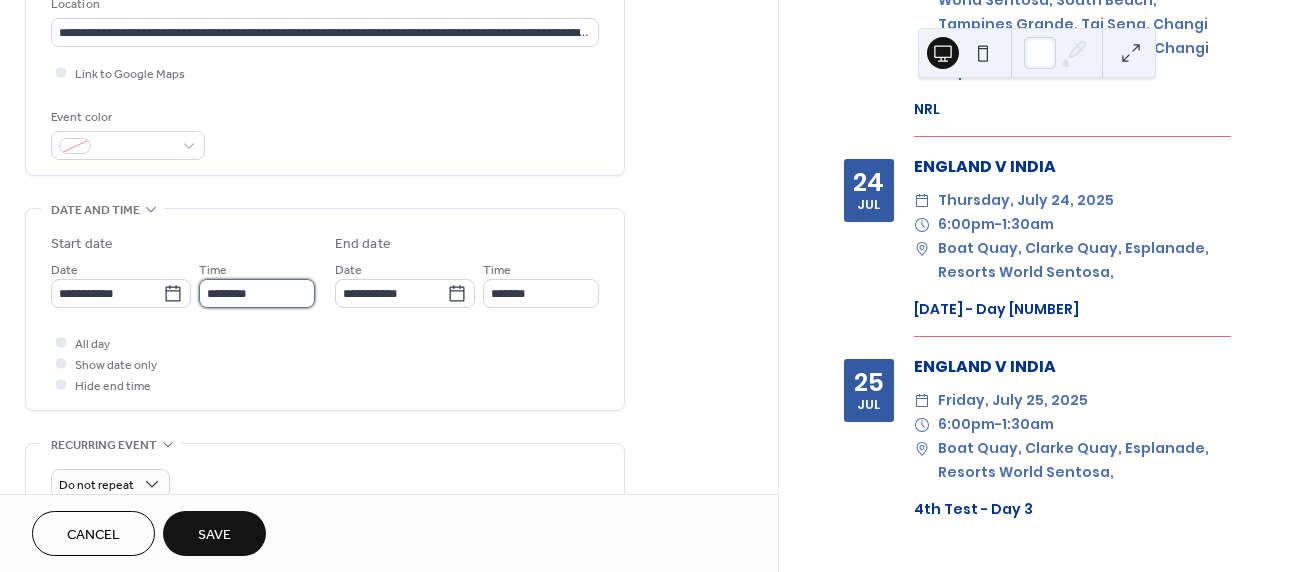 click on "********" at bounding box center [257, 293] 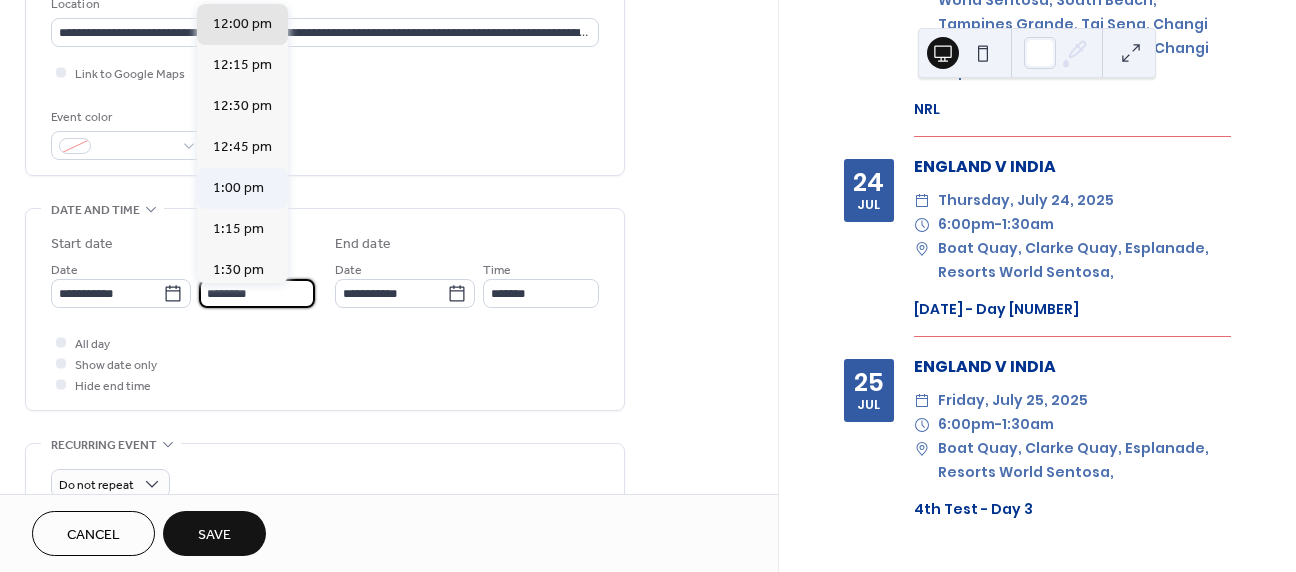 scroll, scrollTop: 2907, scrollLeft: 0, axis: vertical 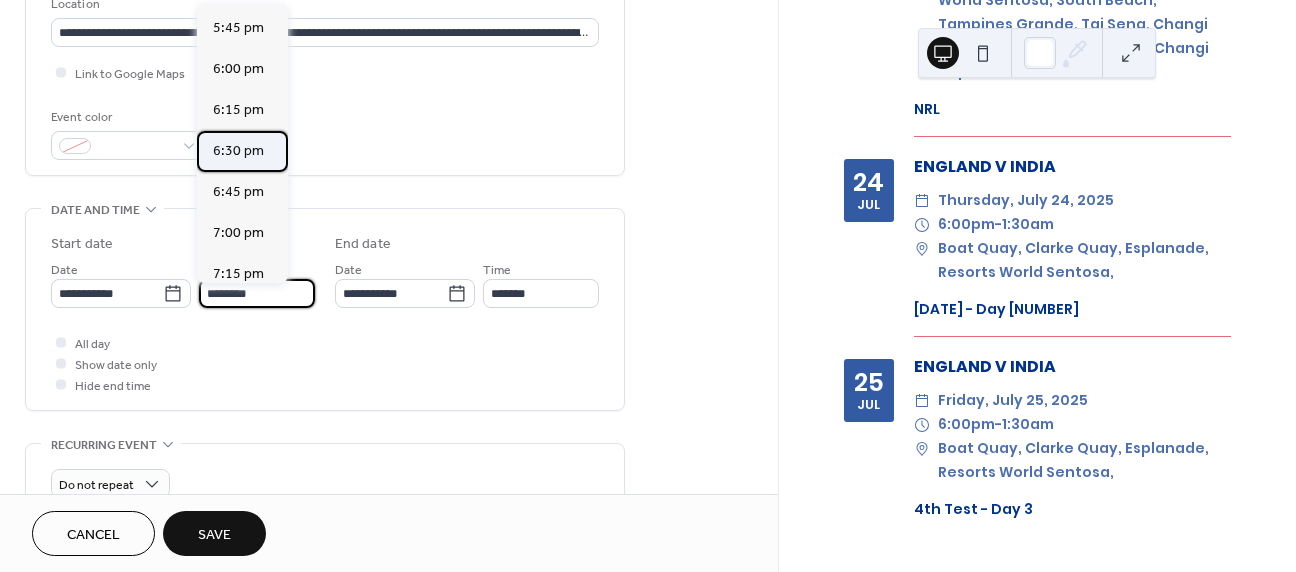 click on "6:30 pm" at bounding box center (242, 151) 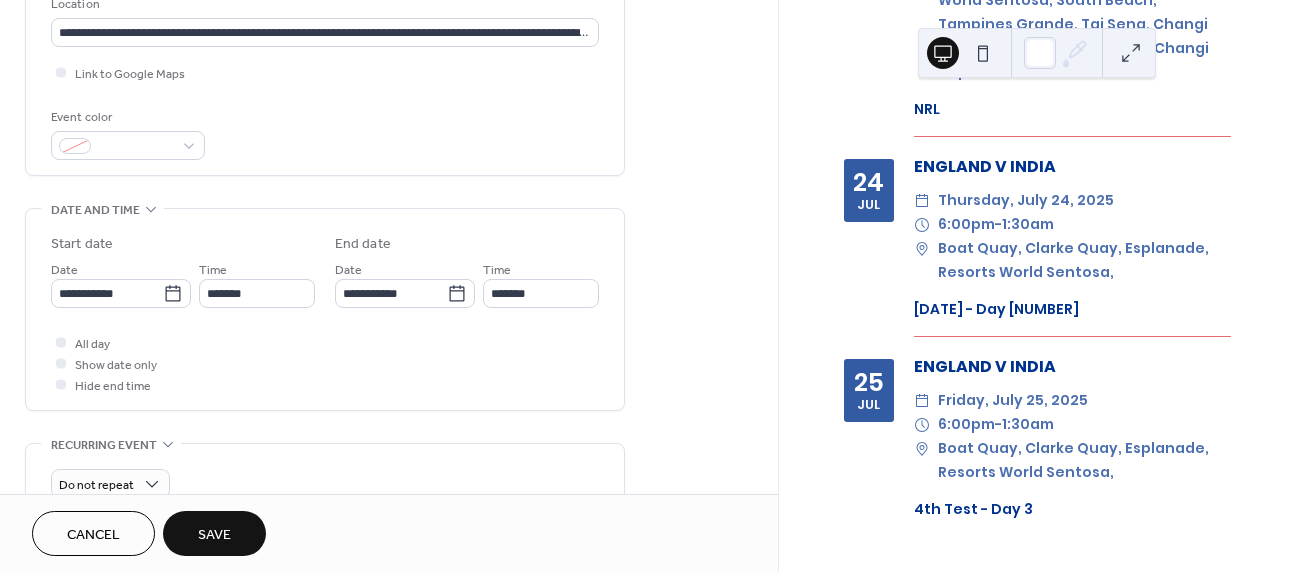type on "*******" 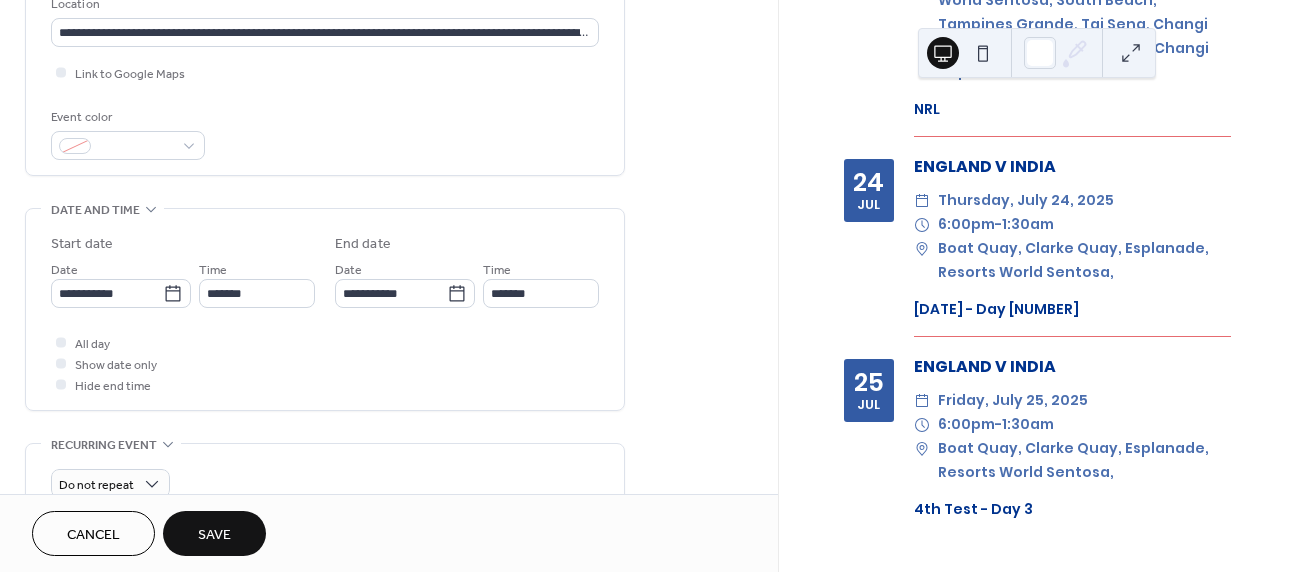 type on "*******" 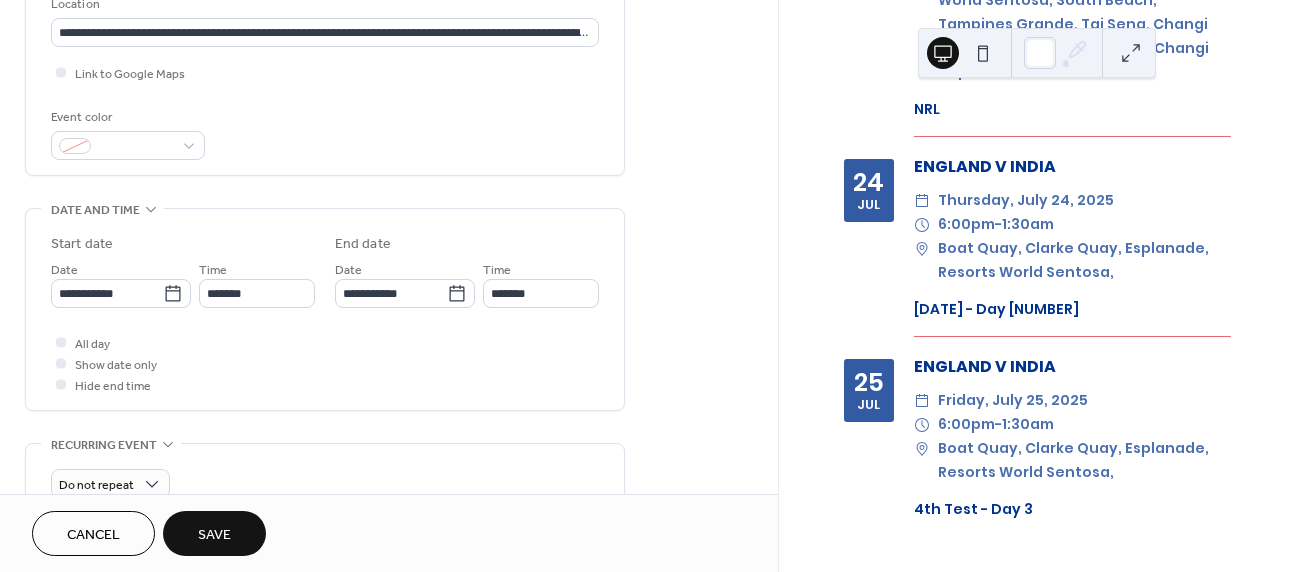 click on "Save" at bounding box center (214, 535) 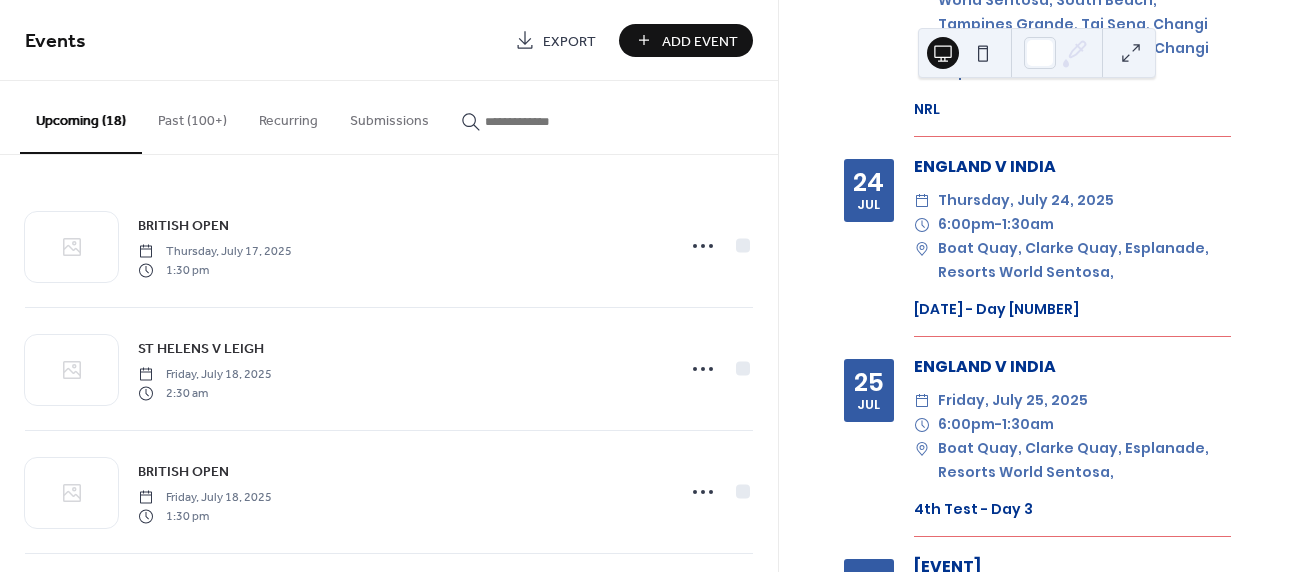 scroll, scrollTop: 3982, scrollLeft: 0, axis: vertical 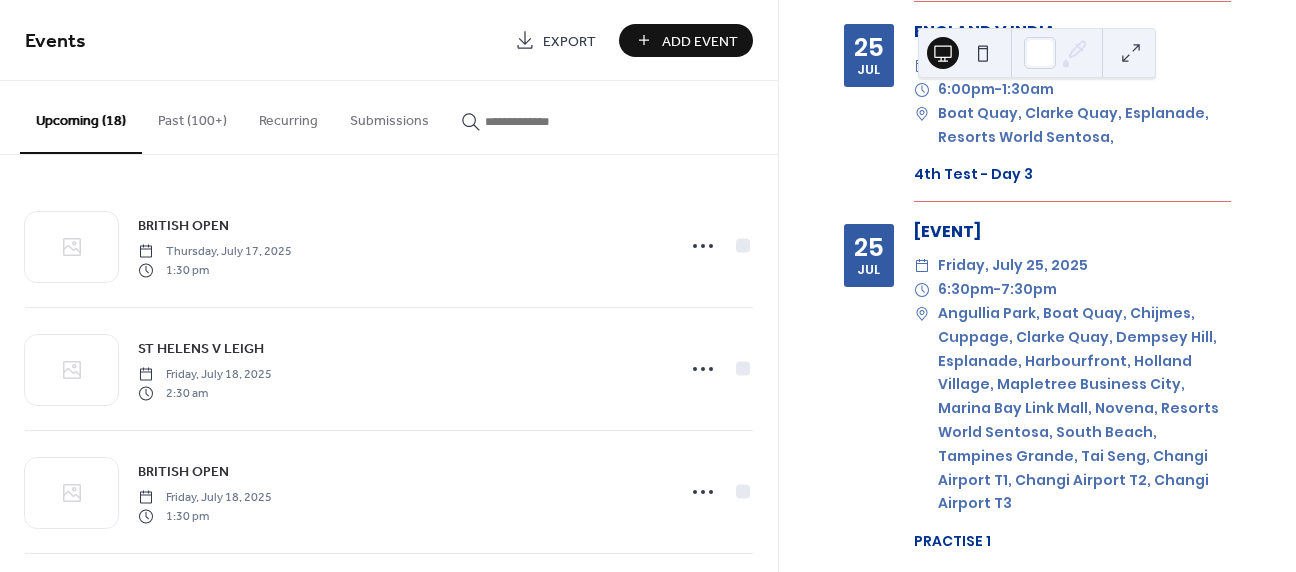 click on "Add Event" at bounding box center (700, 41) 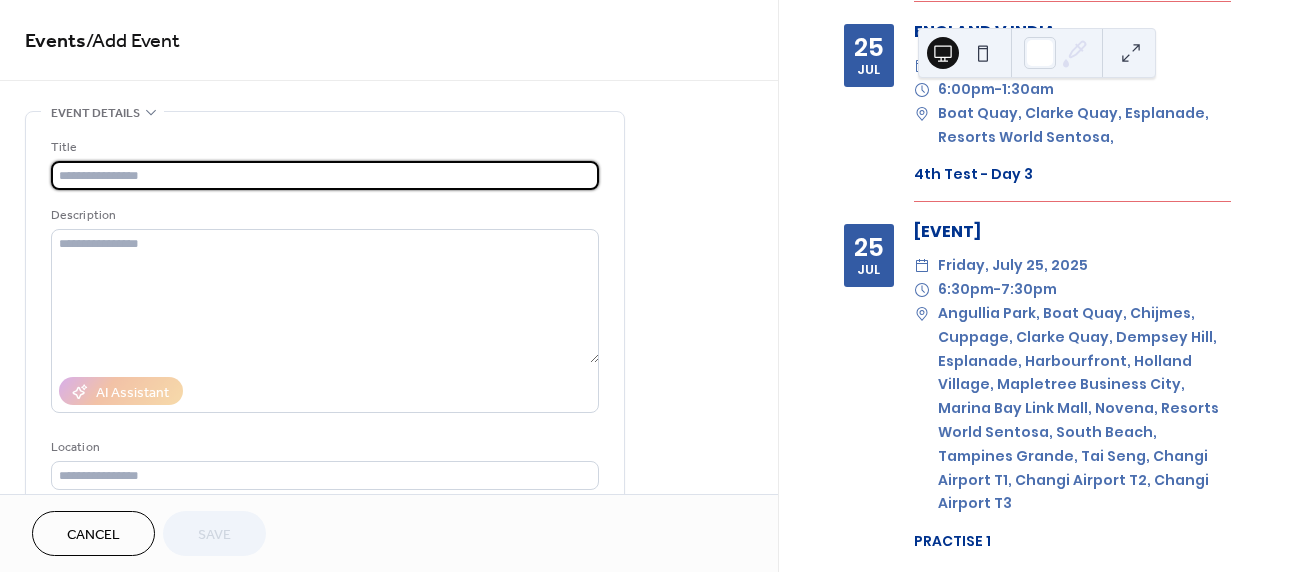 click at bounding box center (325, 175) 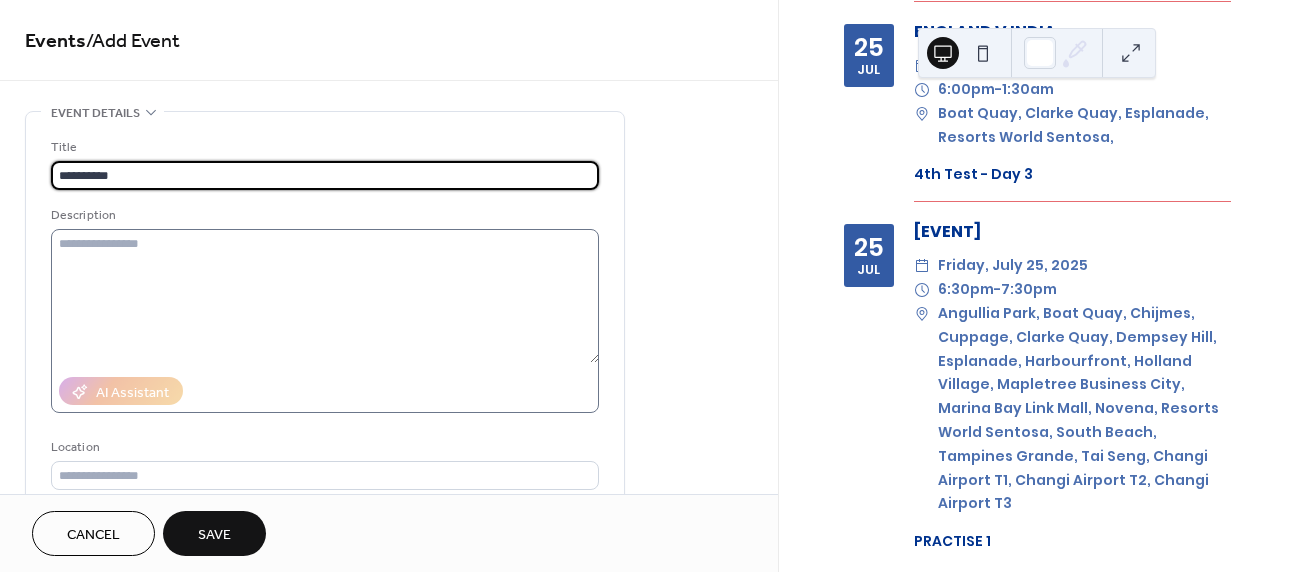 type on "**********" 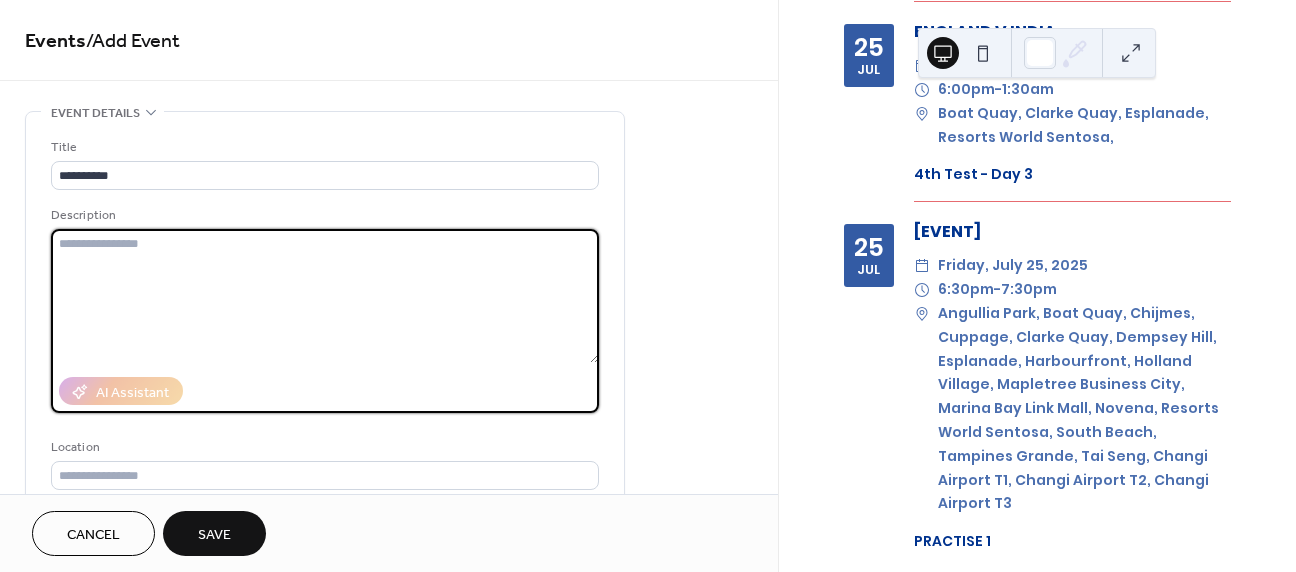 click at bounding box center [325, 296] 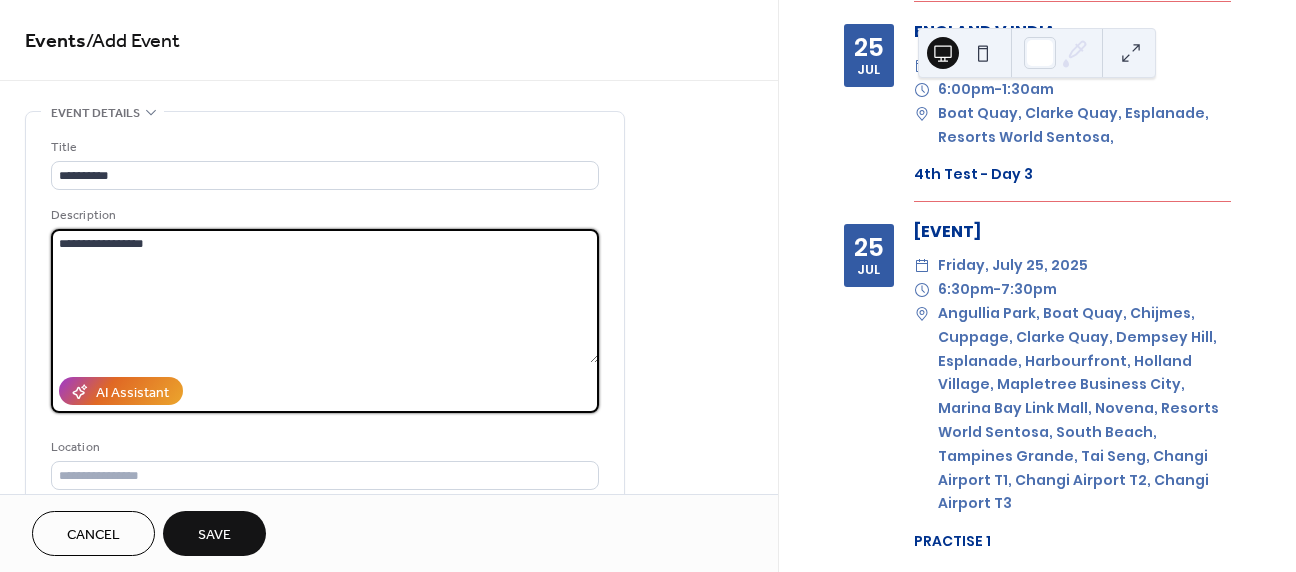 scroll, scrollTop: 277, scrollLeft: 0, axis: vertical 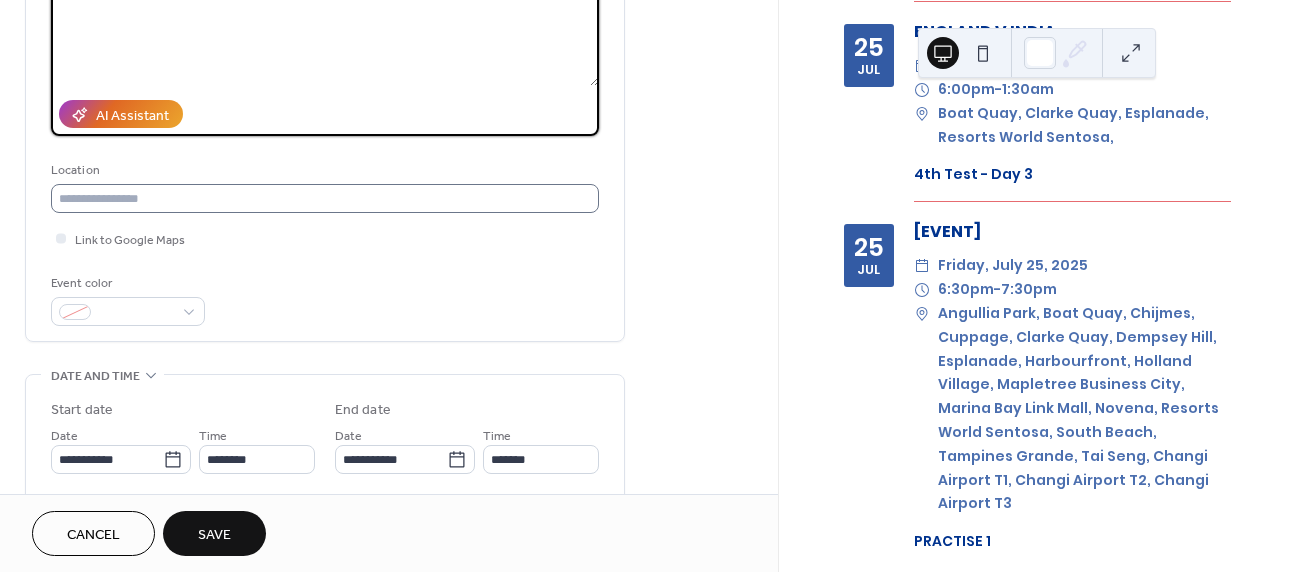 type on "**********" 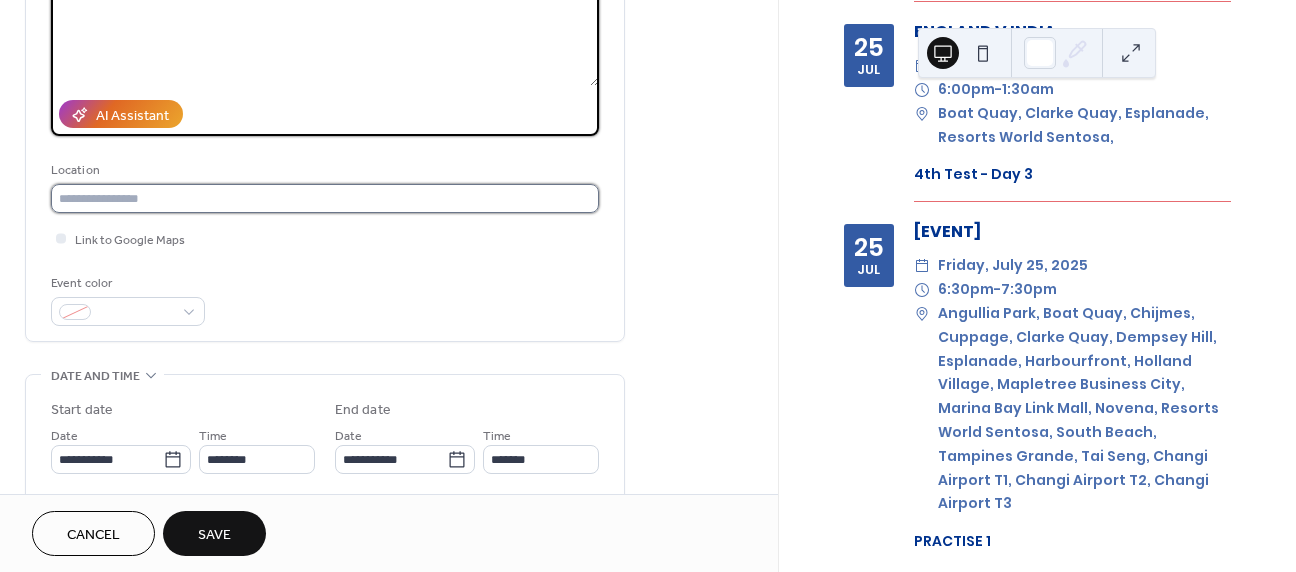 click at bounding box center (325, 198) 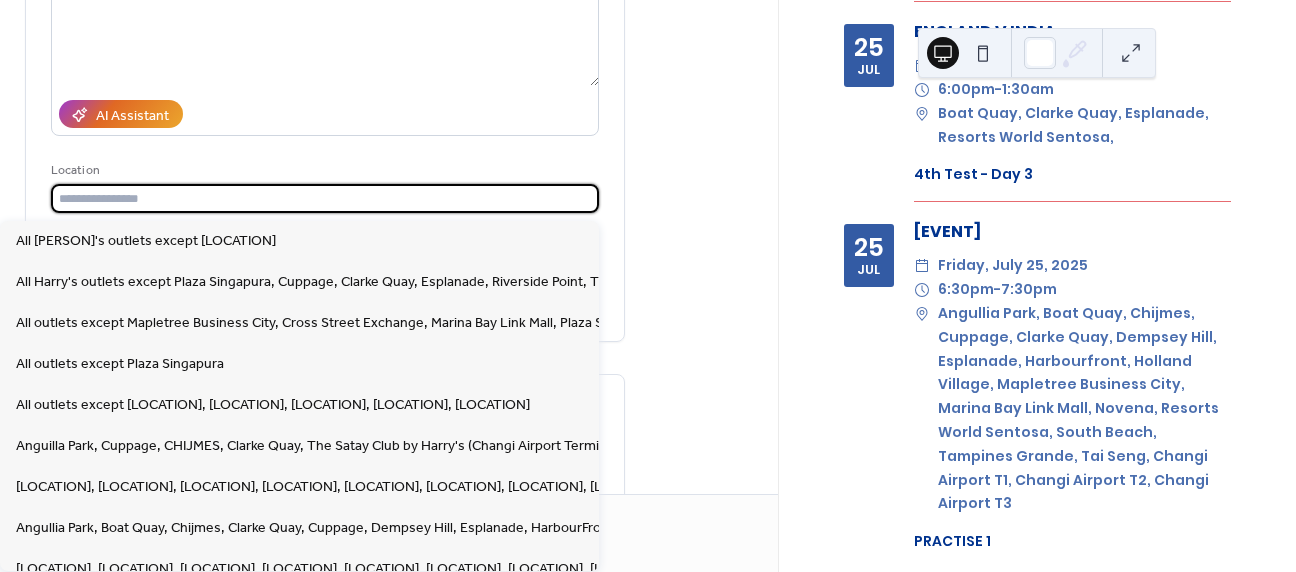 click at bounding box center (325, 198) 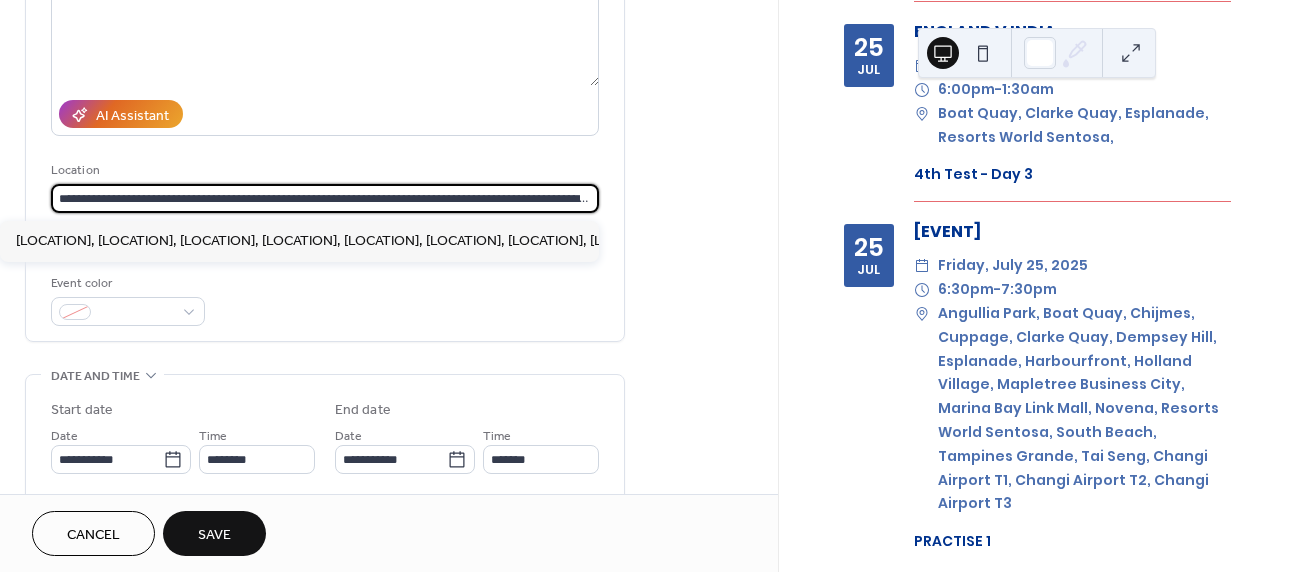 scroll, scrollTop: 354, scrollLeft: 0, axis: vertical 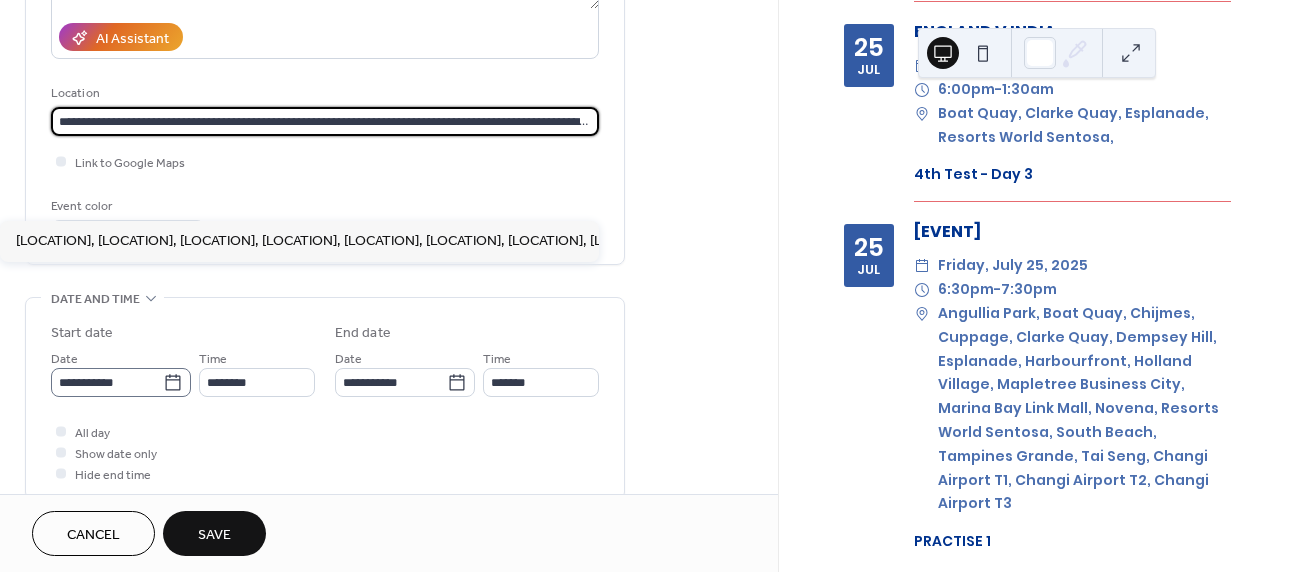 type on "**********" 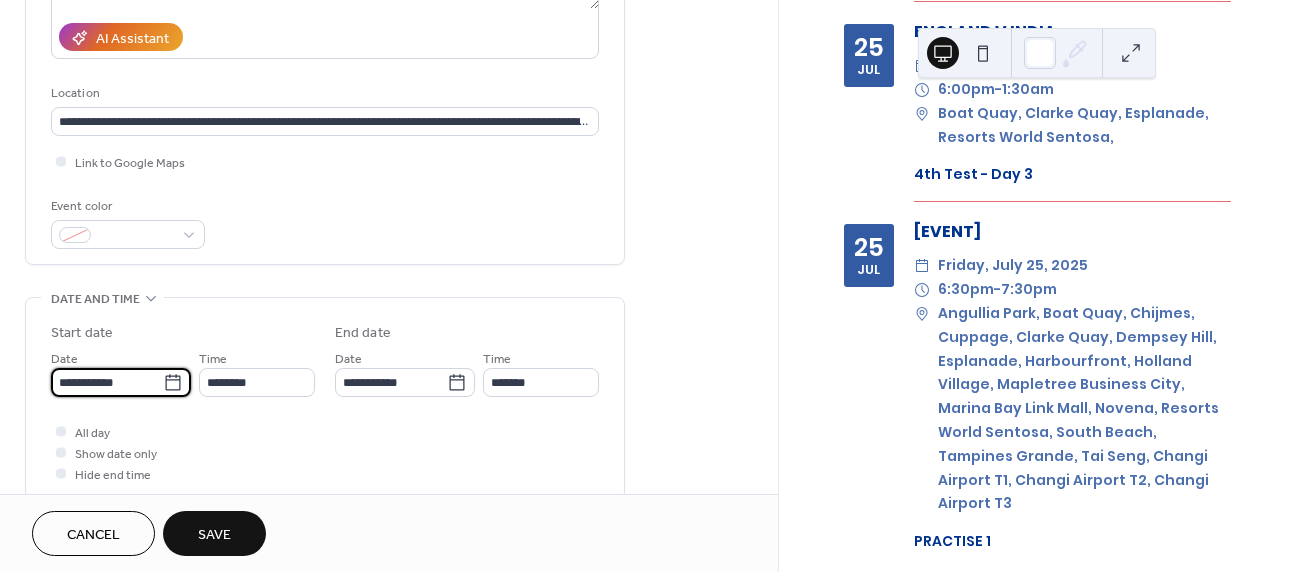 click on "**********" at bounding box center (107, 382) 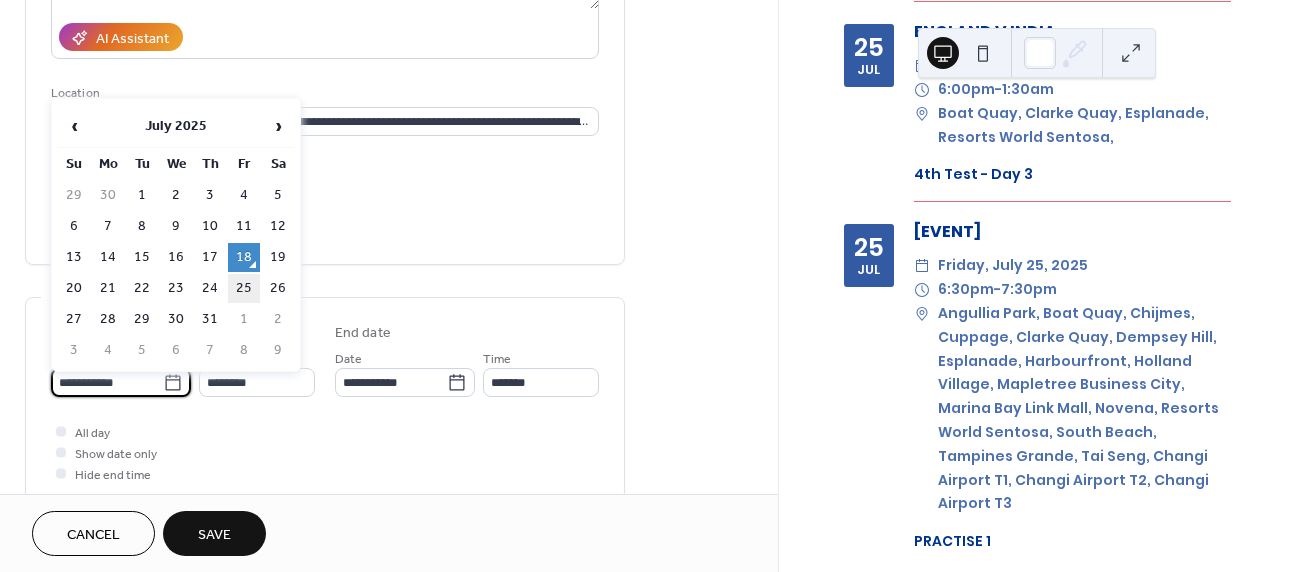 click on "25" at bounding box center (244, 288) 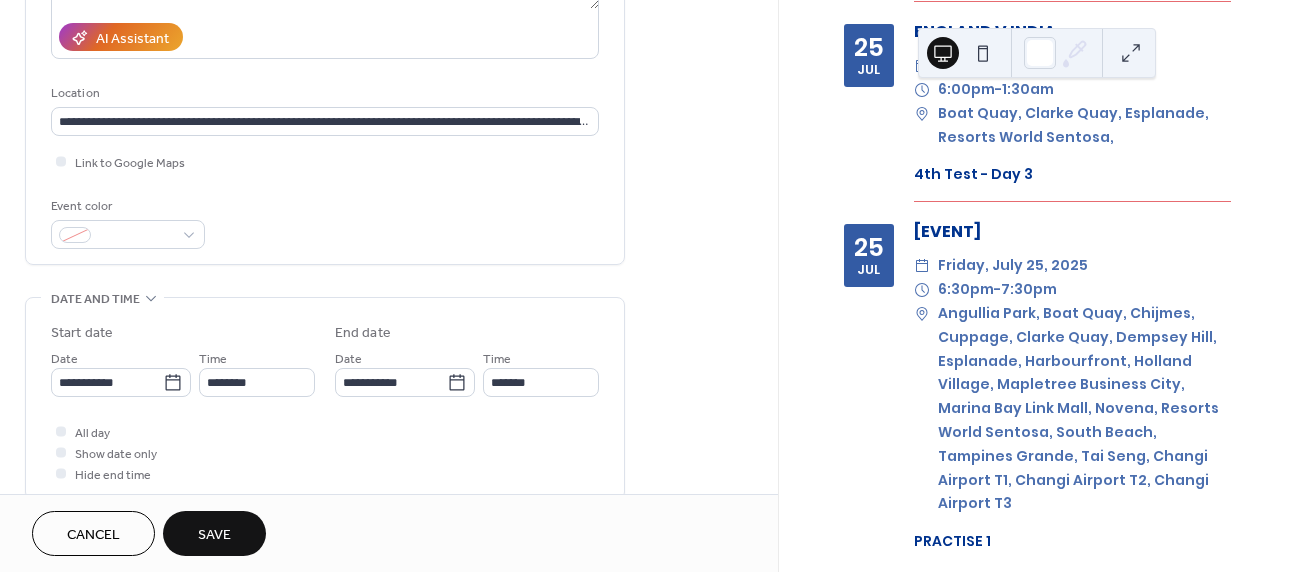 type on "**********" 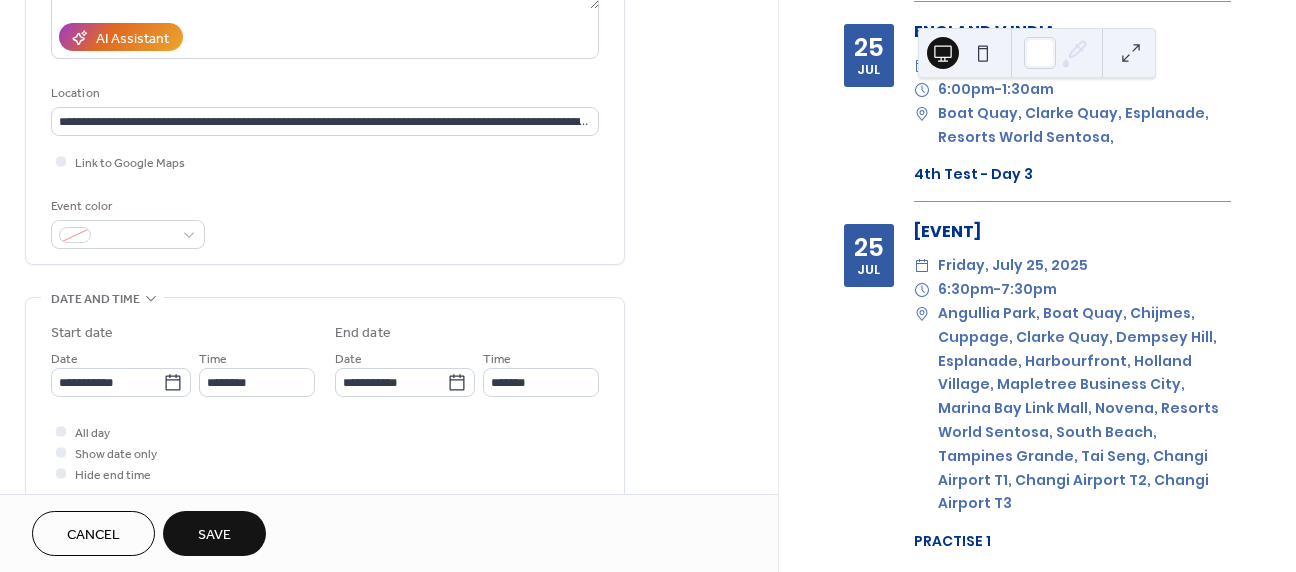 type on "**********" 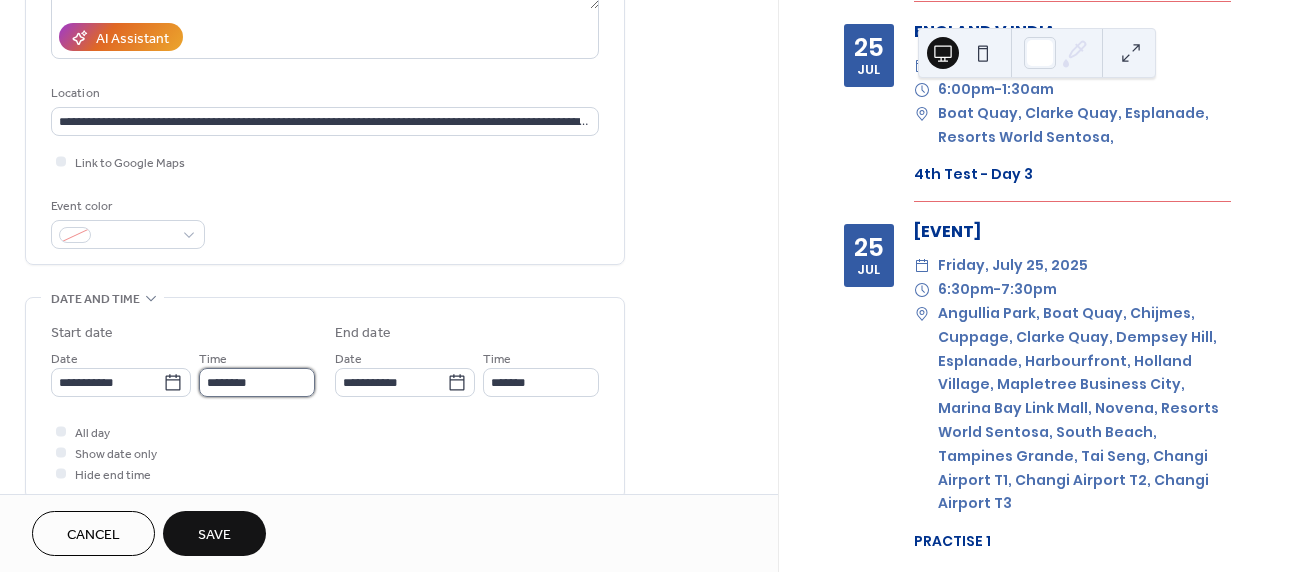 click on "********" at bounding box center (257, 382) 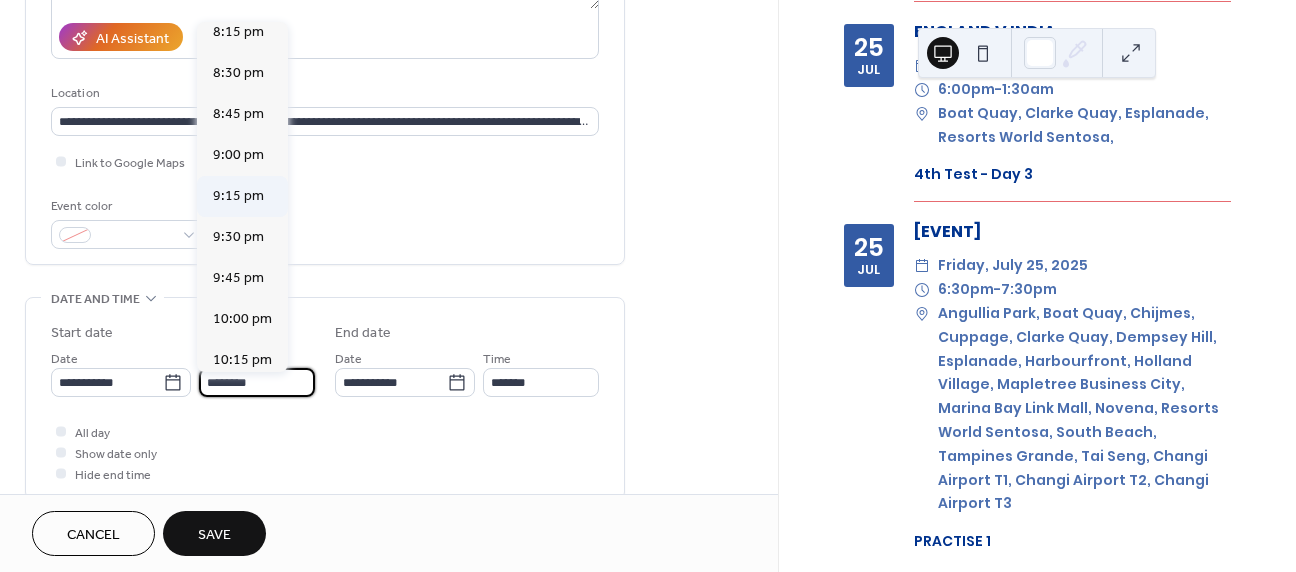 scroll, scrollTop: 3335, scrollLeft: 0, axis: vertical 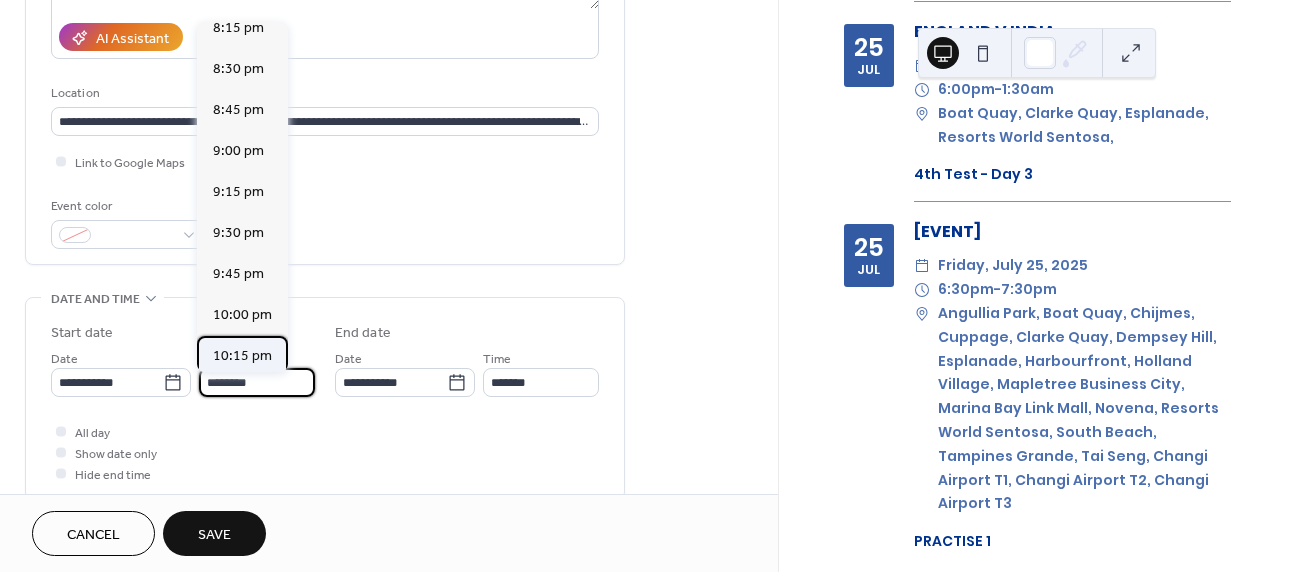 click on "10:15 pm" at bounding box center [242, 356] 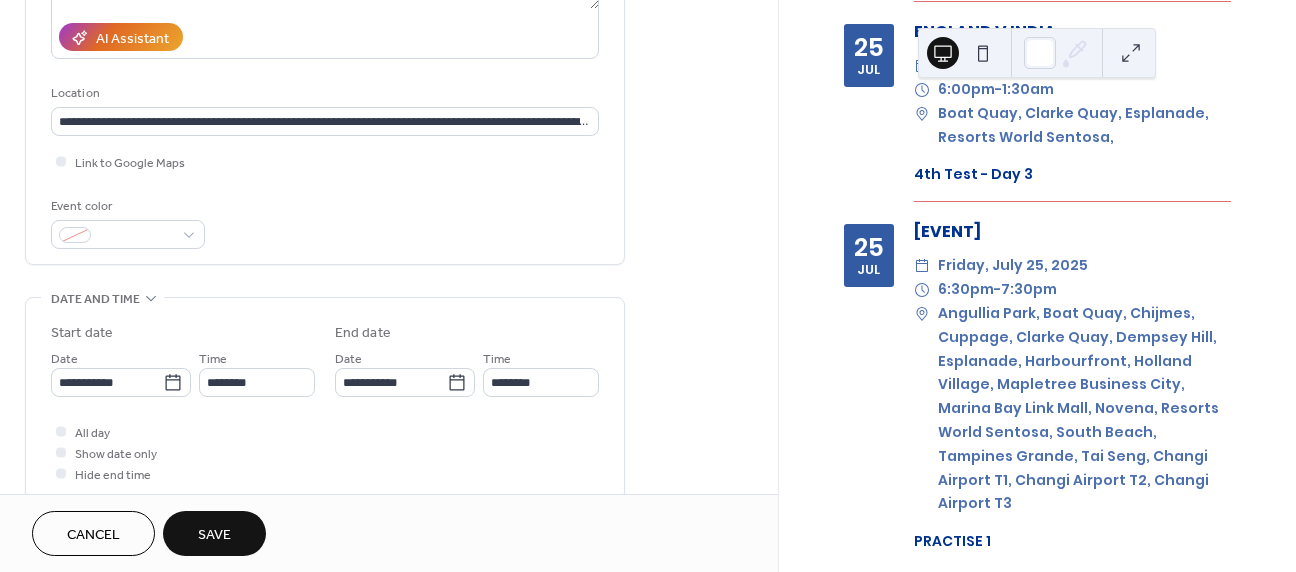 type on "********" 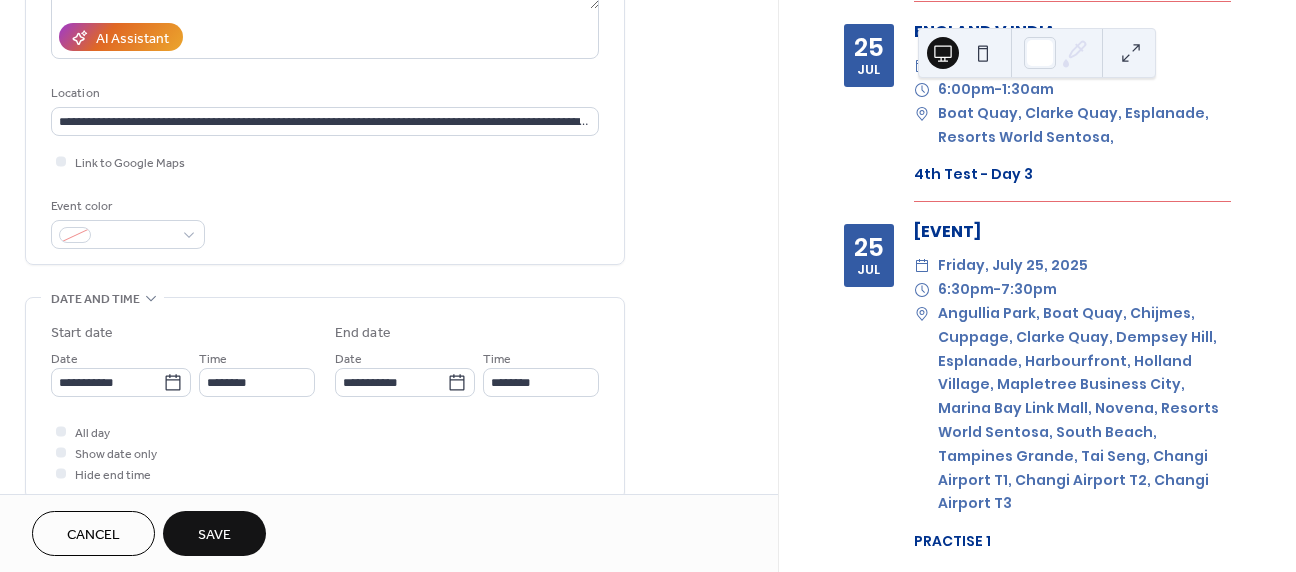 type on "********" 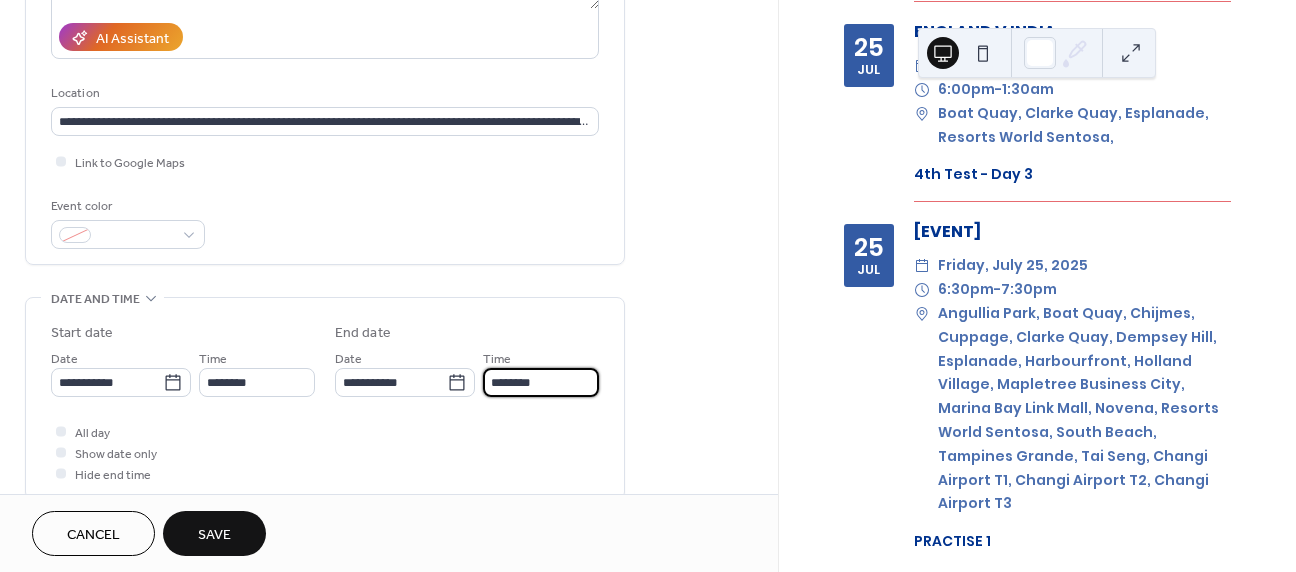 click on "********" at bounding box center (541, 382) 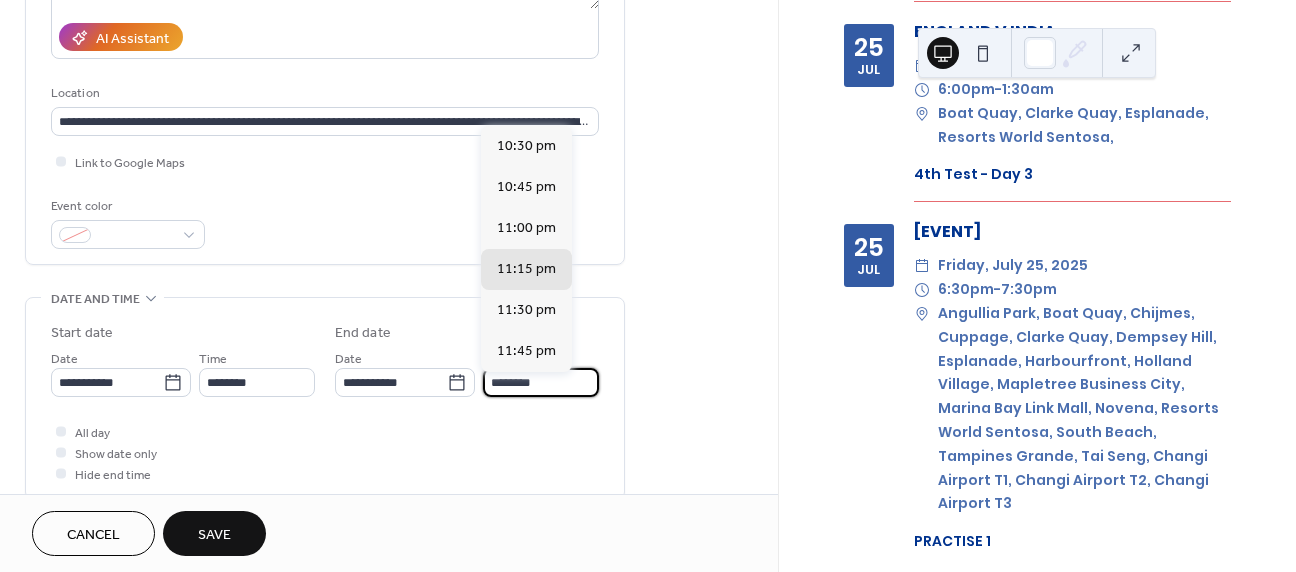 click on "********" at bounding box center [541, 382] 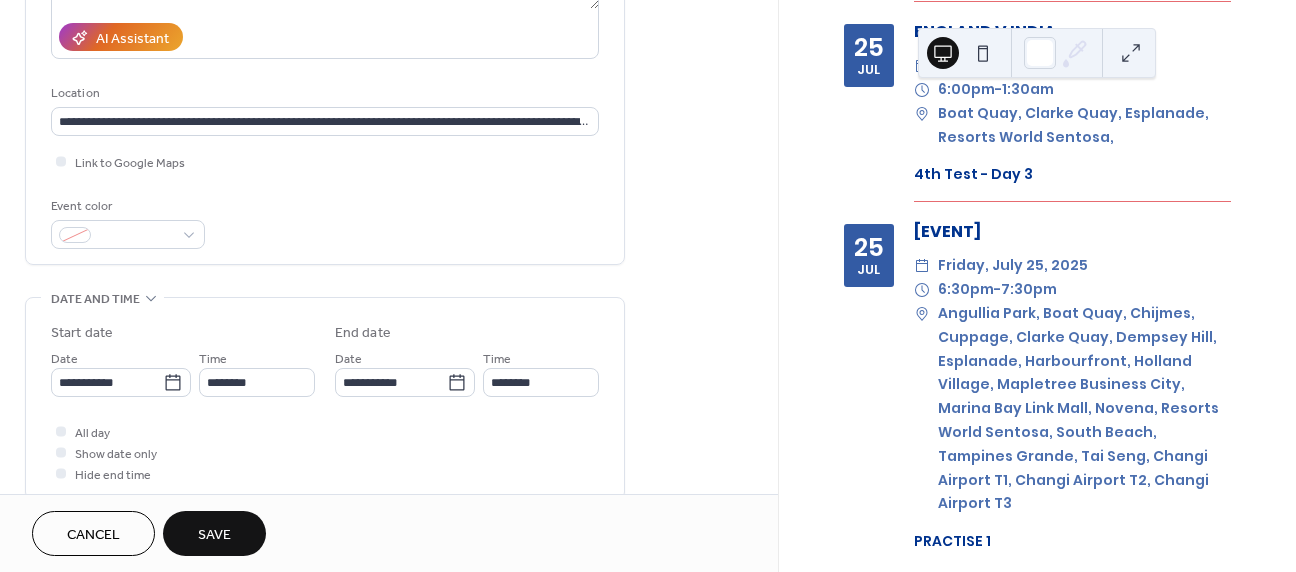 click on "Save" at bounding box center [214, 535] 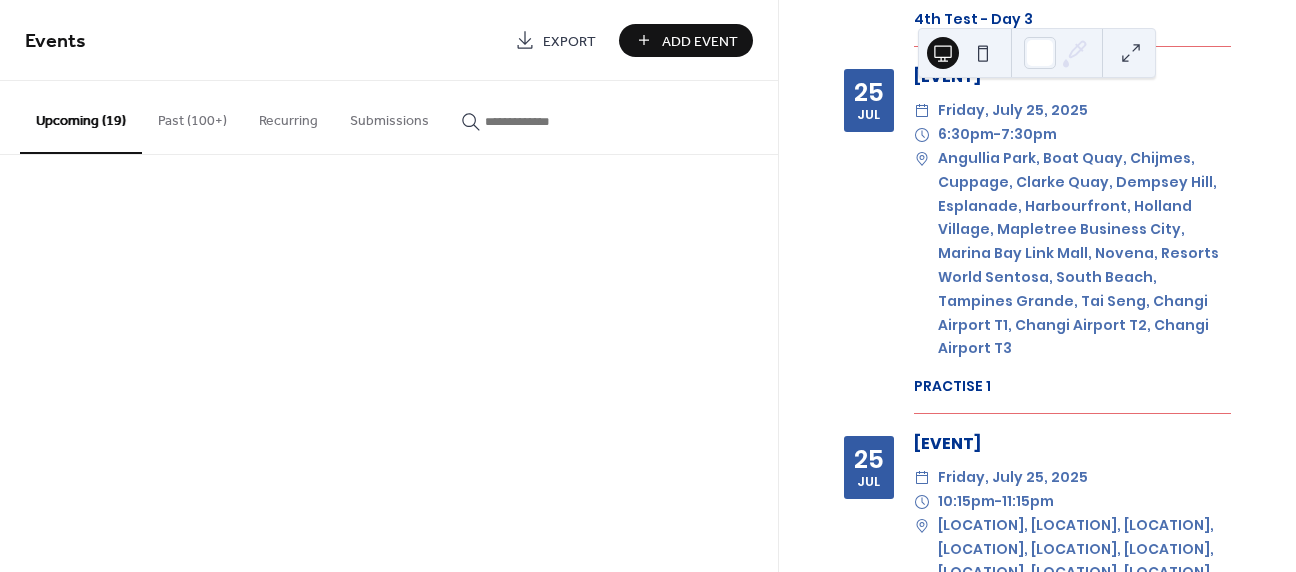 scroll, scrollTop: 4248, scrollLeft: 0, axis: vertical 